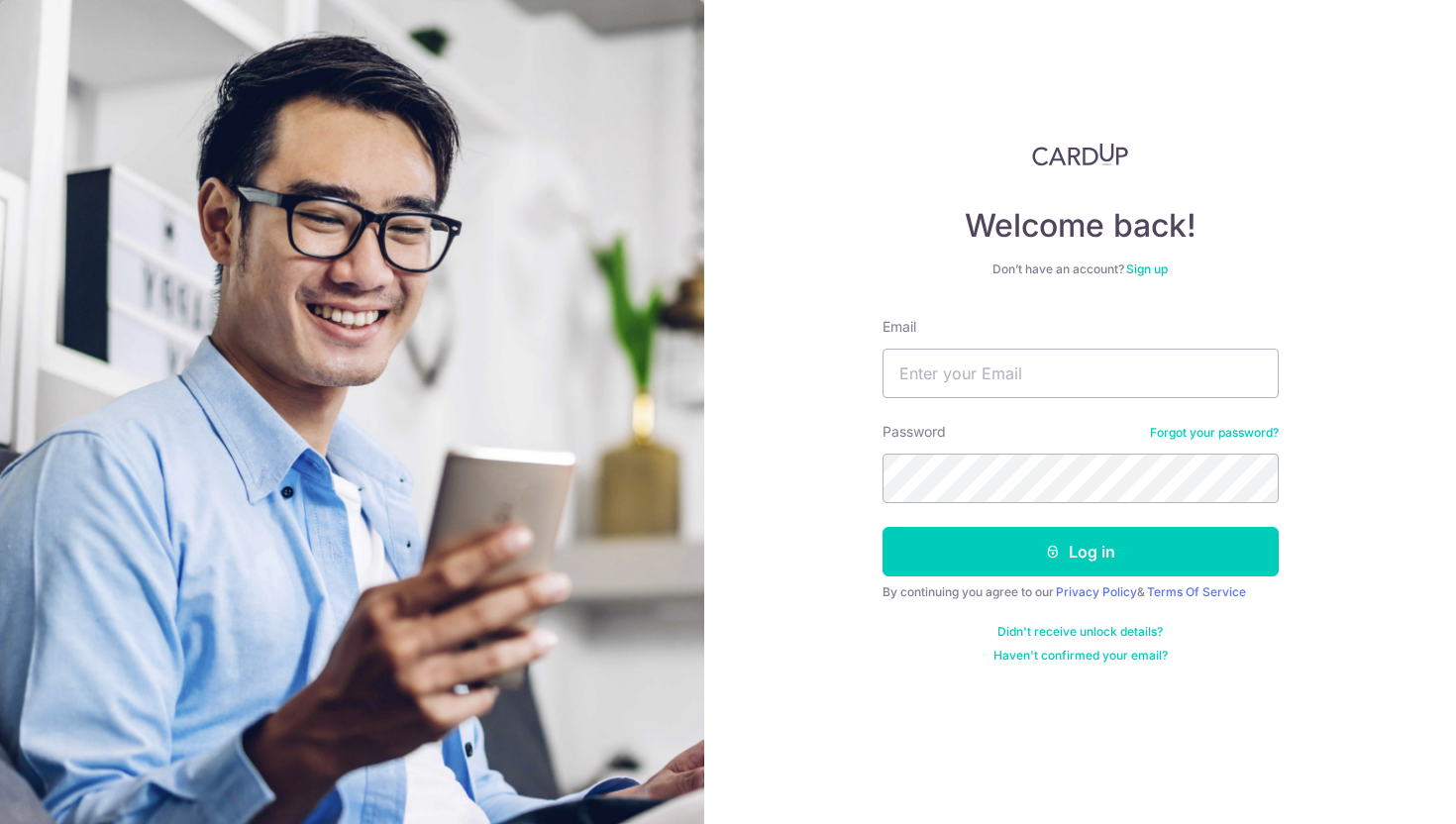 scroll, scrollTop: 0, scrollLeft: 0, axis: both 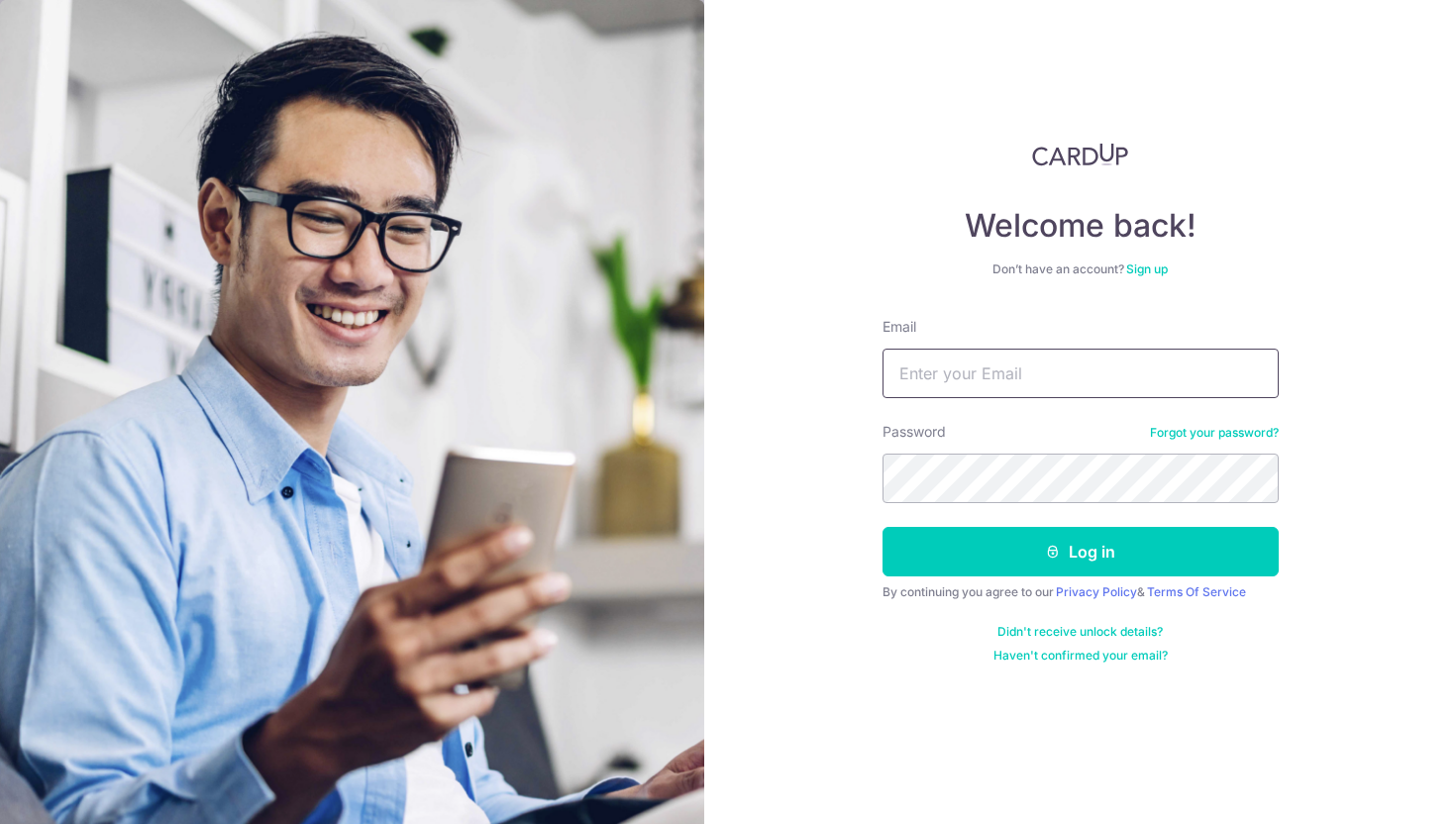 click on "Email" at bounding box center (1081, 373) 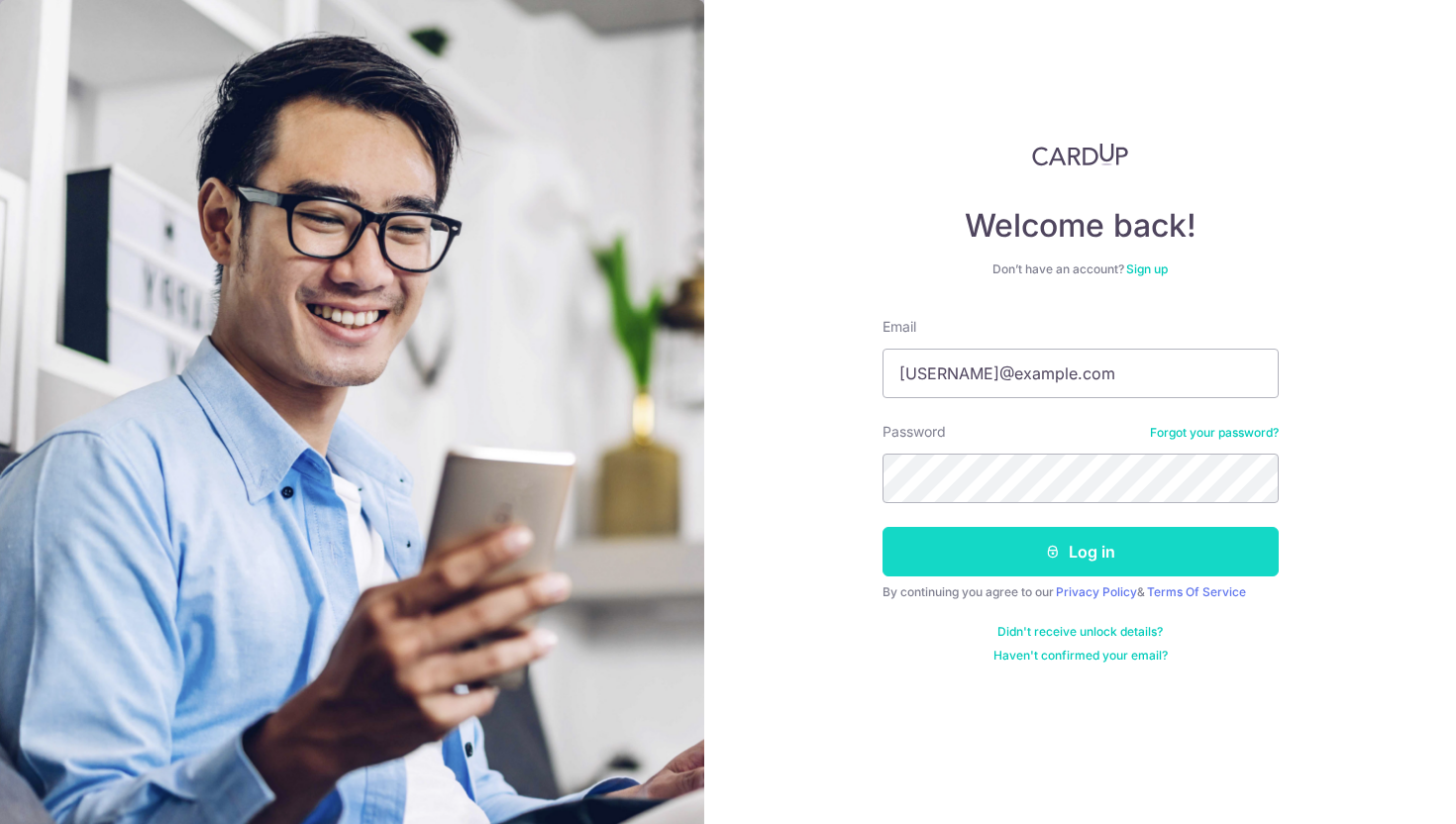 click on "Log in" at bounding box center [1081, 552] 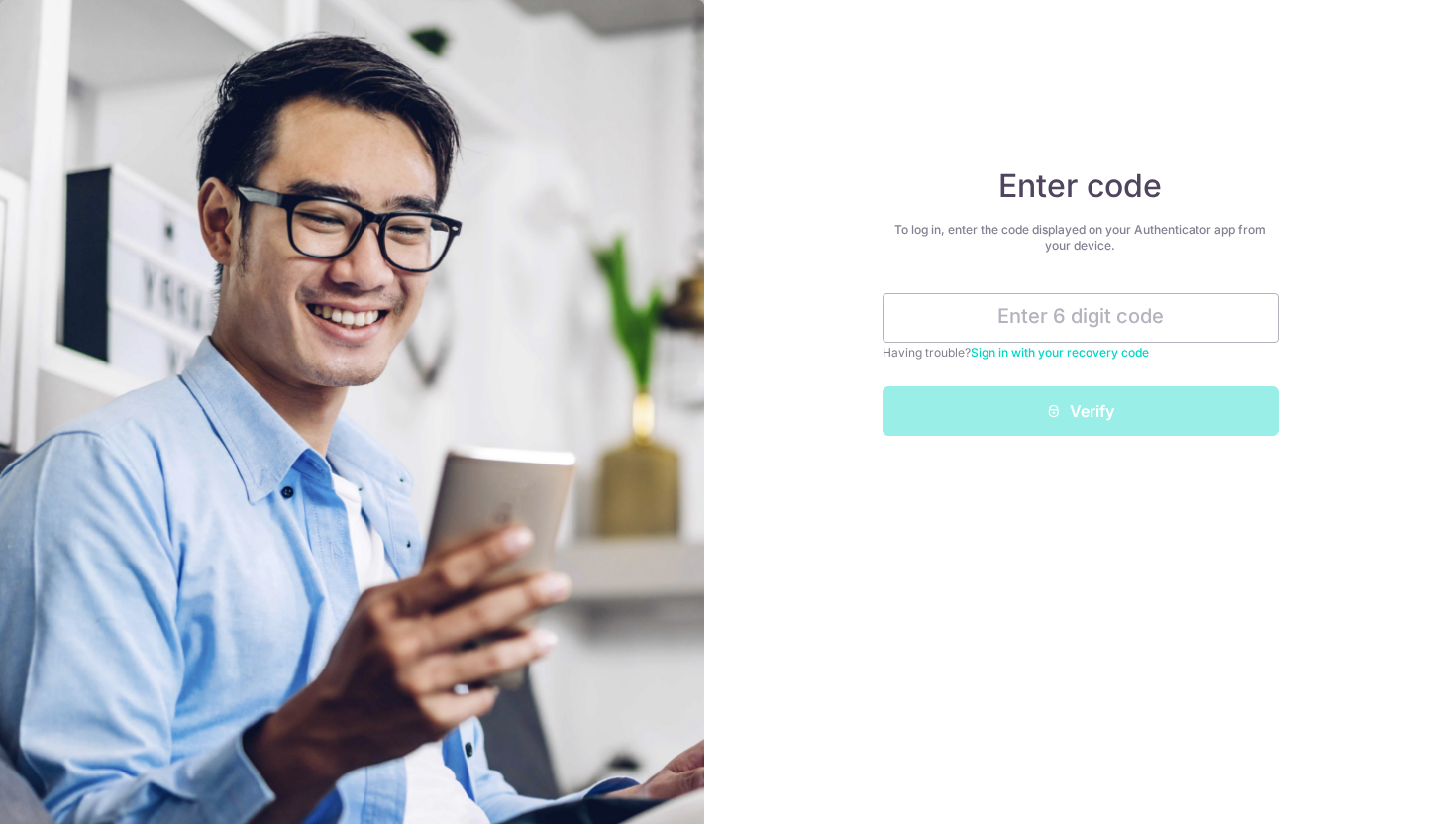 scroll, scrollTop: 0, scrollLeft: 0, axis: both 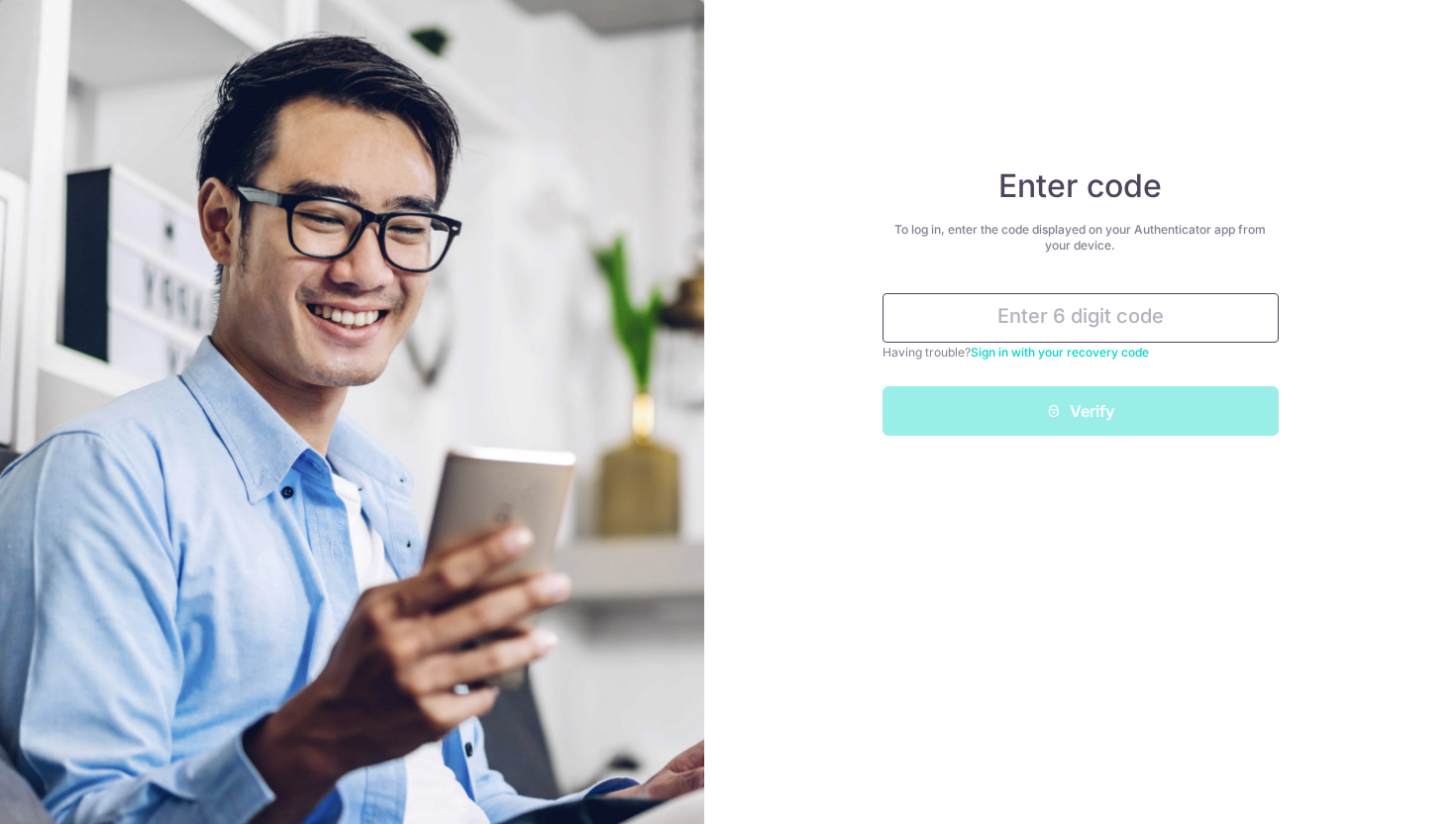 click at bounding box center (1081, 318) 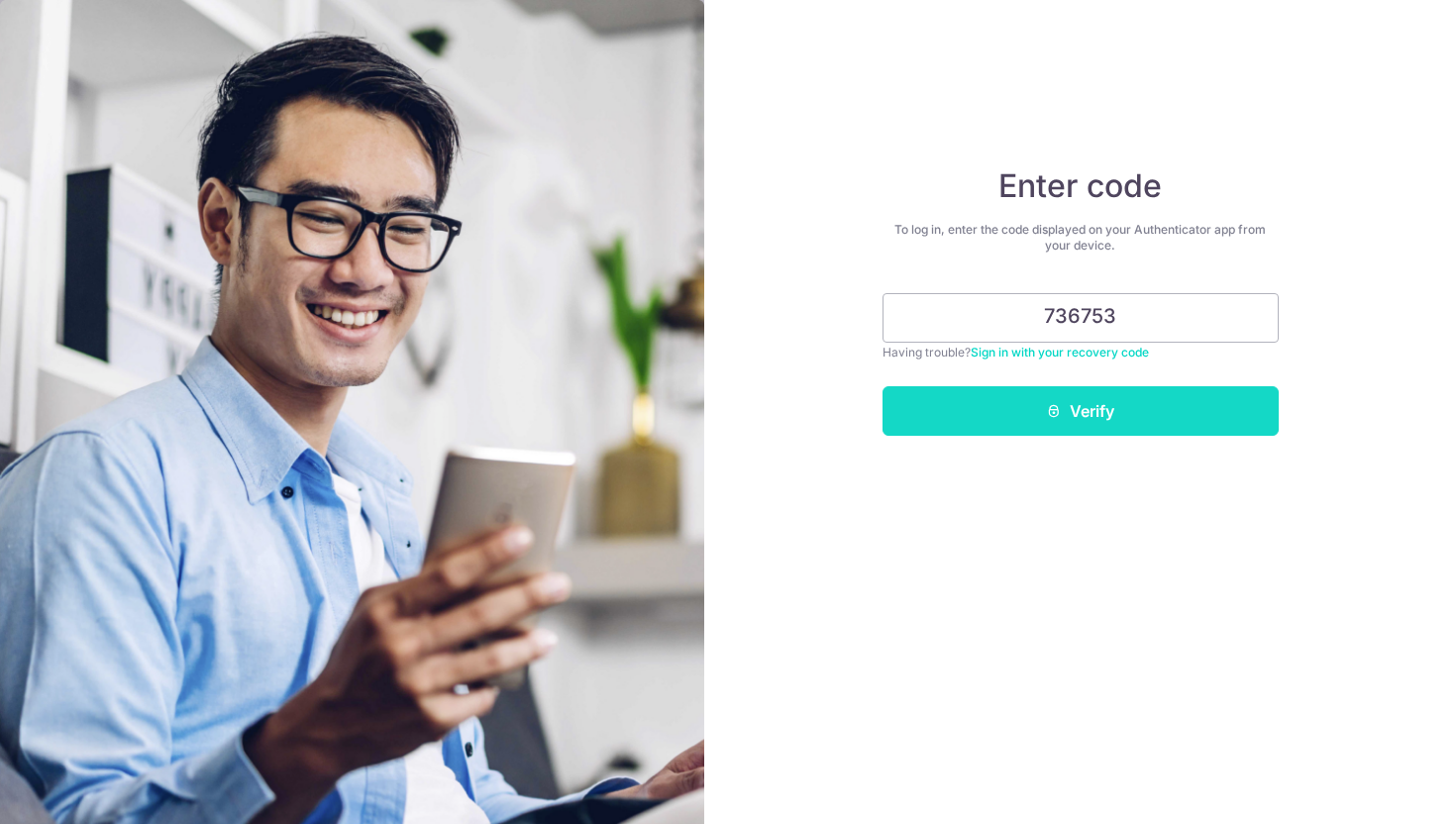 type on "736753" 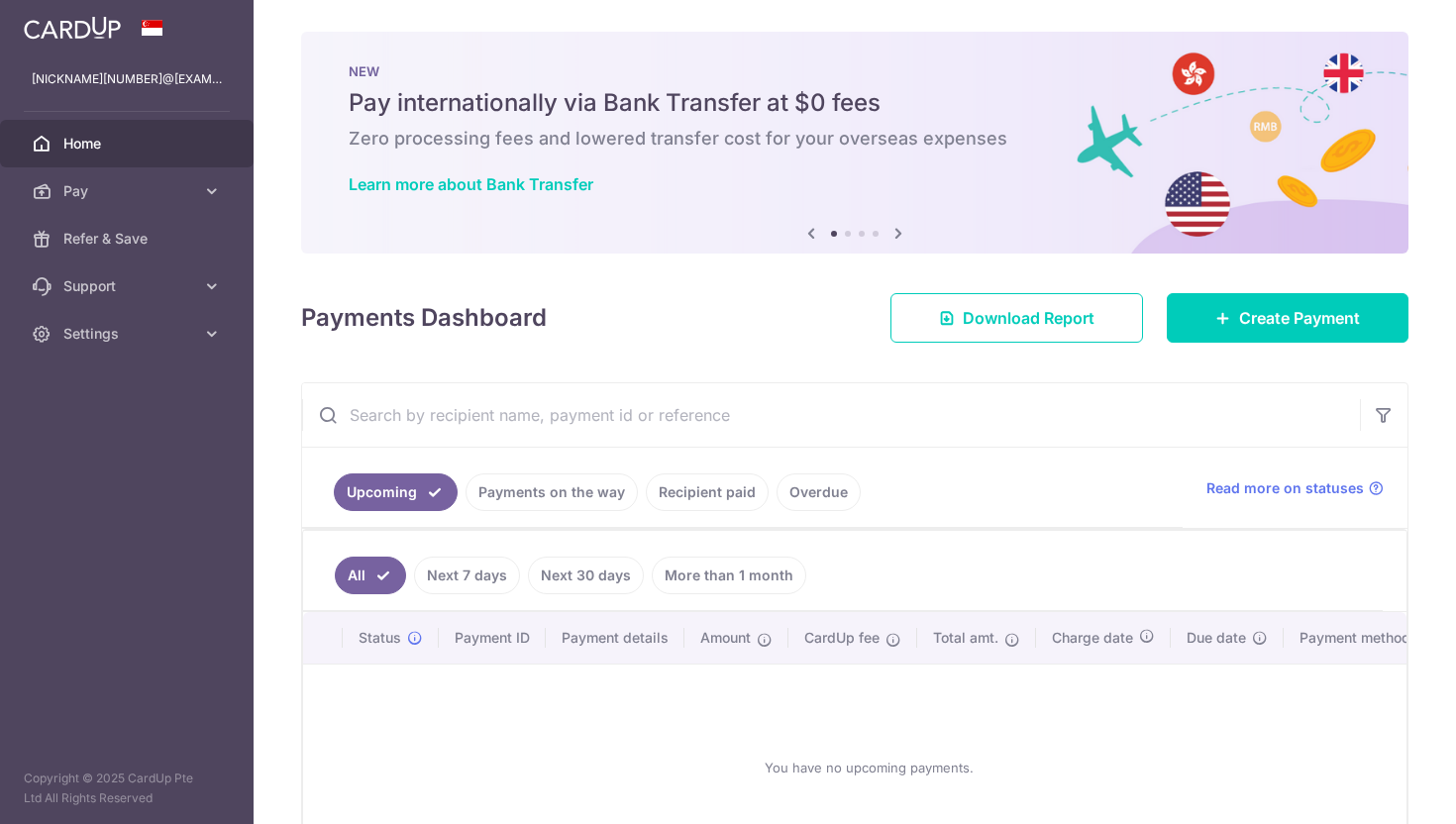 scroll, scrollTop: 0, scrollLeft: 0, axis: both 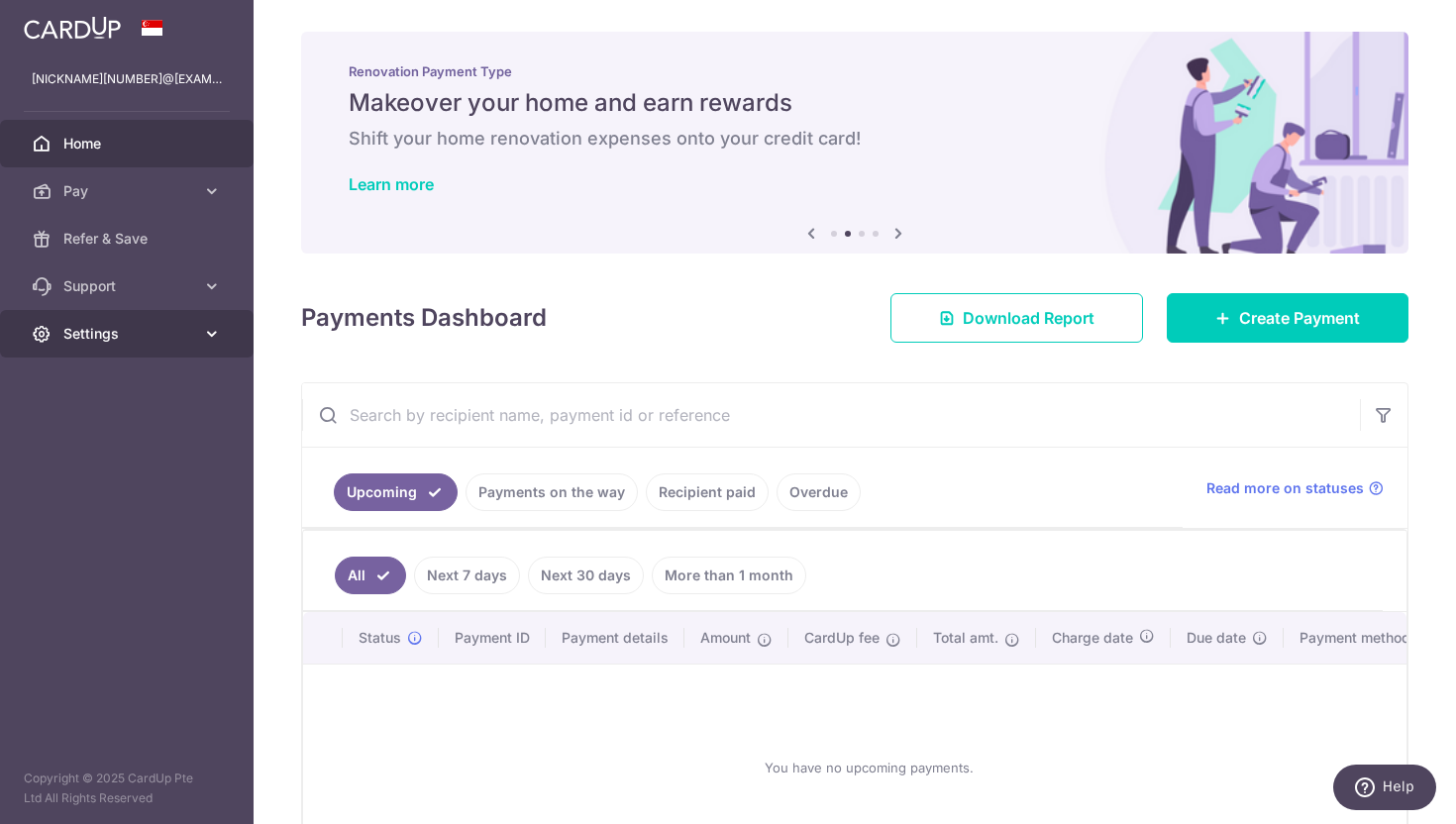 click on "Settings" at bounding box center (127, 334) 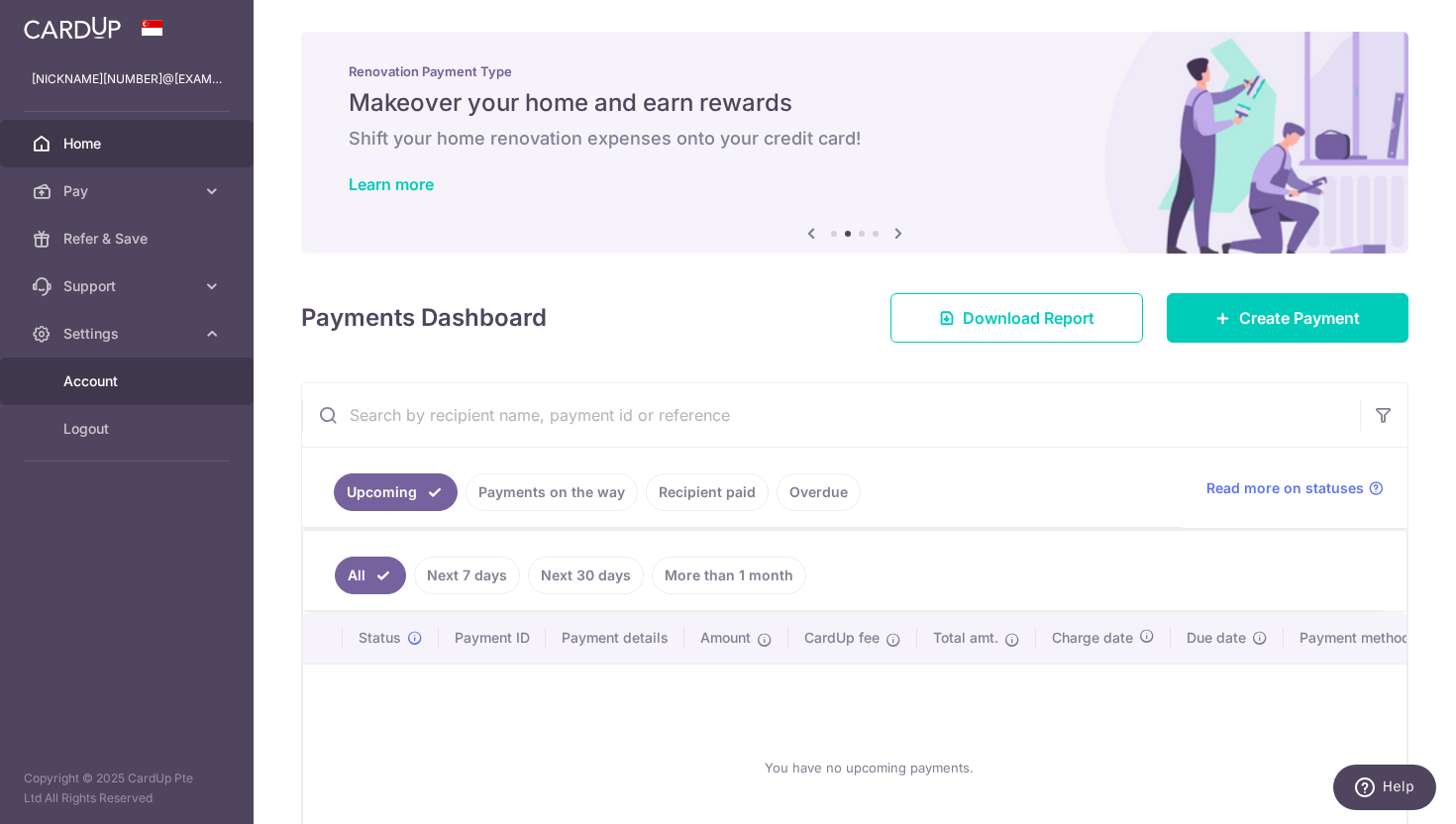 click on "Account" at bounding box center (129, 381) 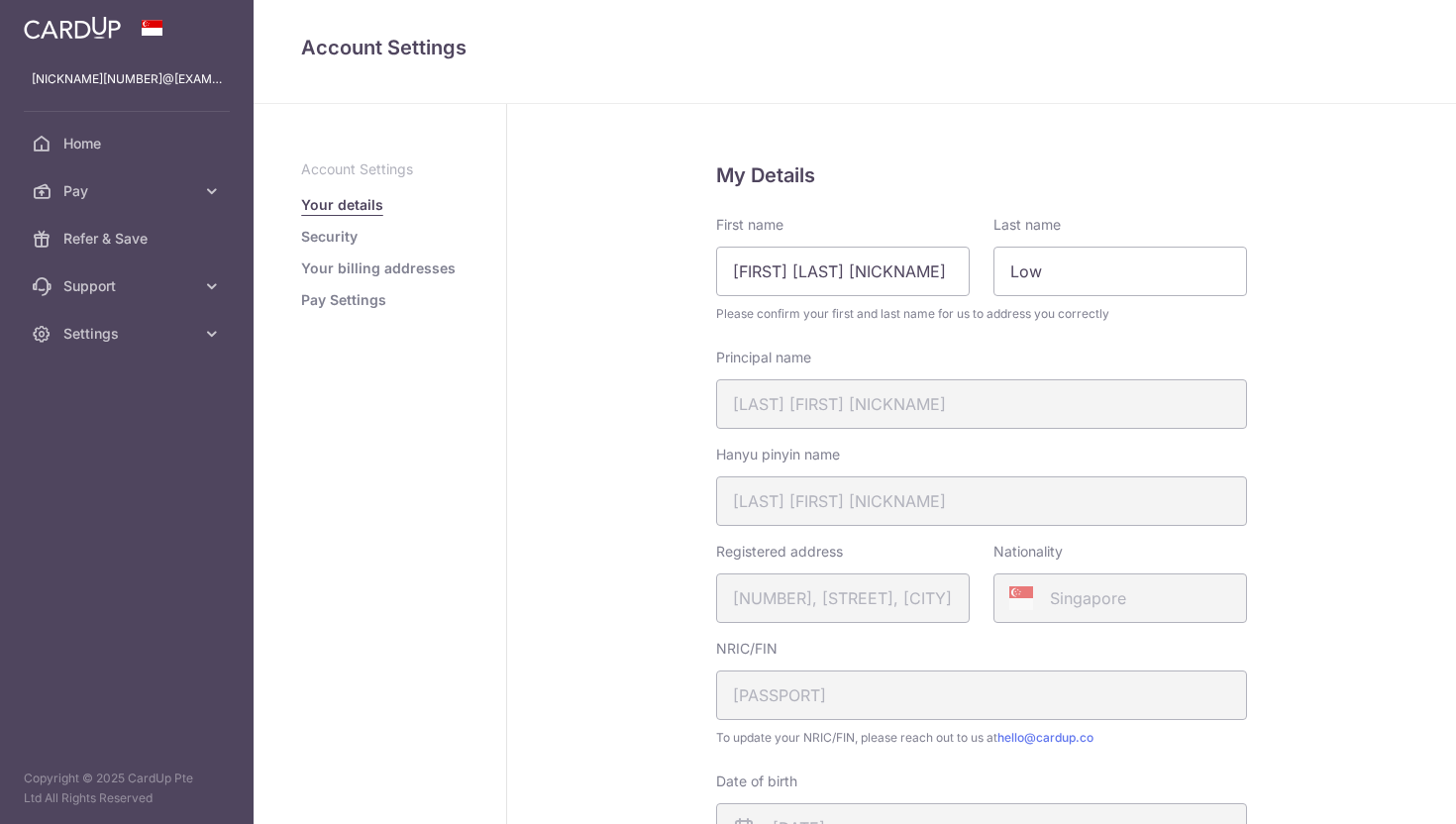 scroll, scrollTop: 0, scrollLeft: 0, axis: both 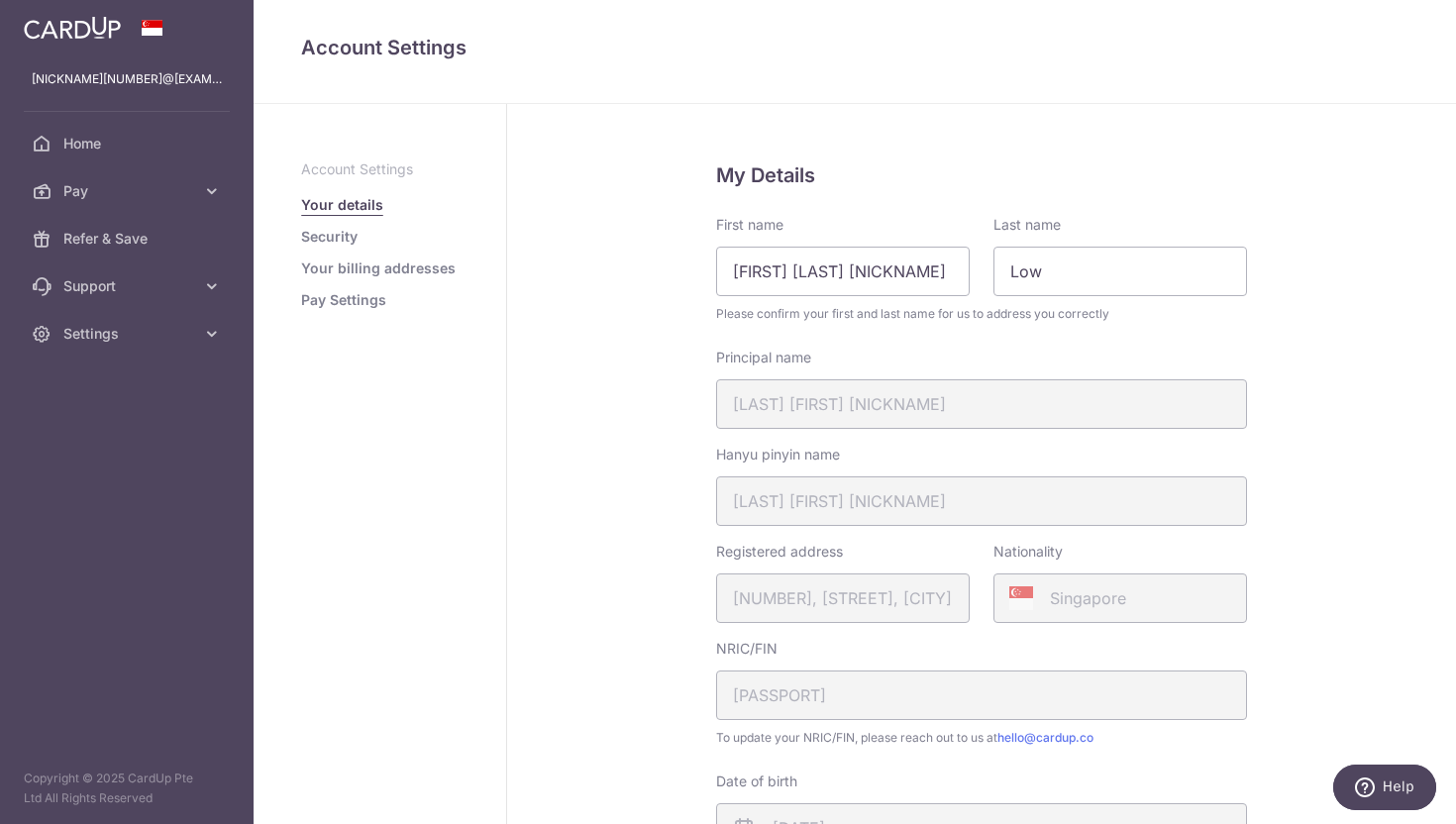 click on "Security" at bounding box center (329, 237) 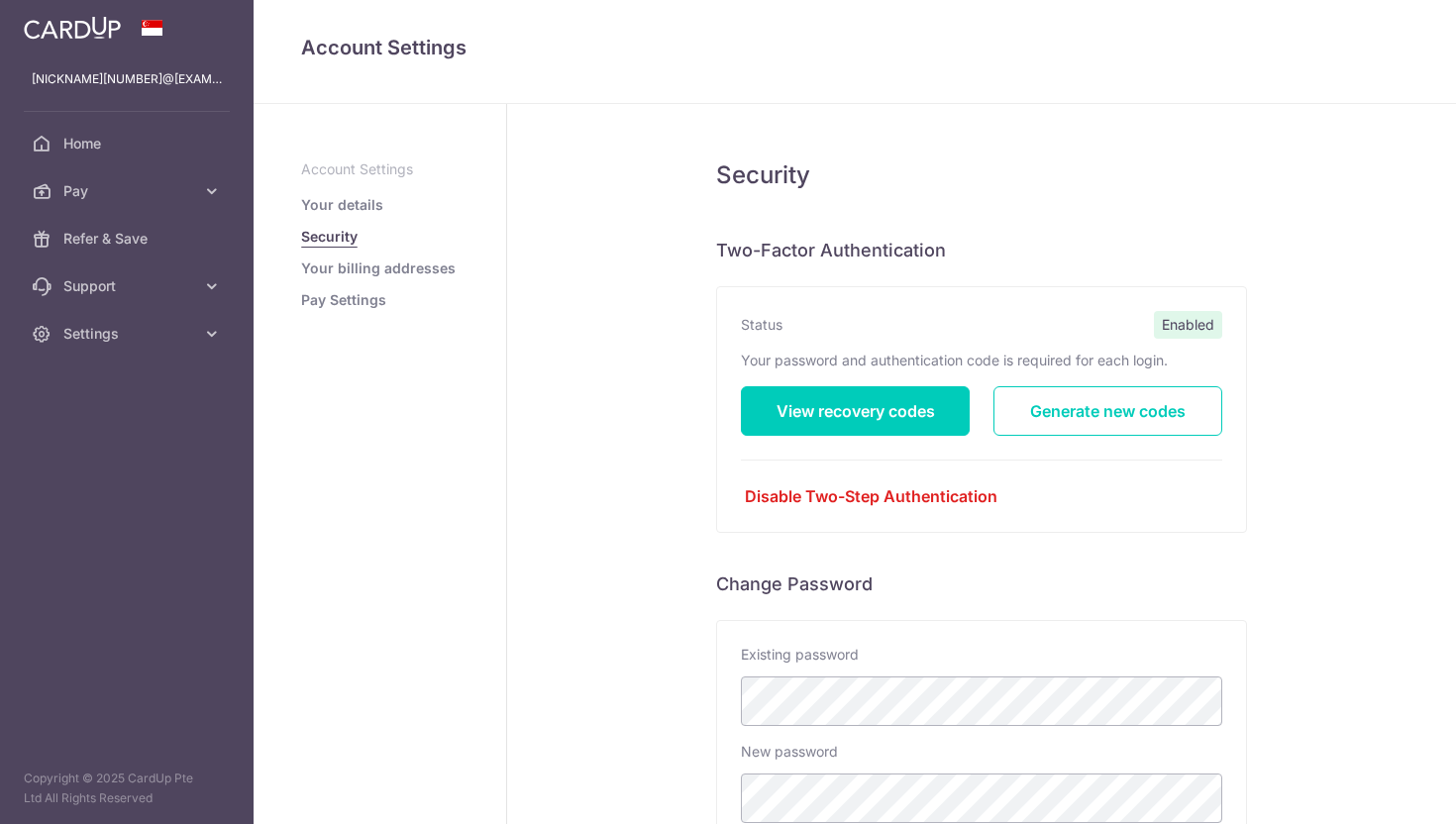 scroll, scrollTop: 0, scrollLeft: 0, axis: both 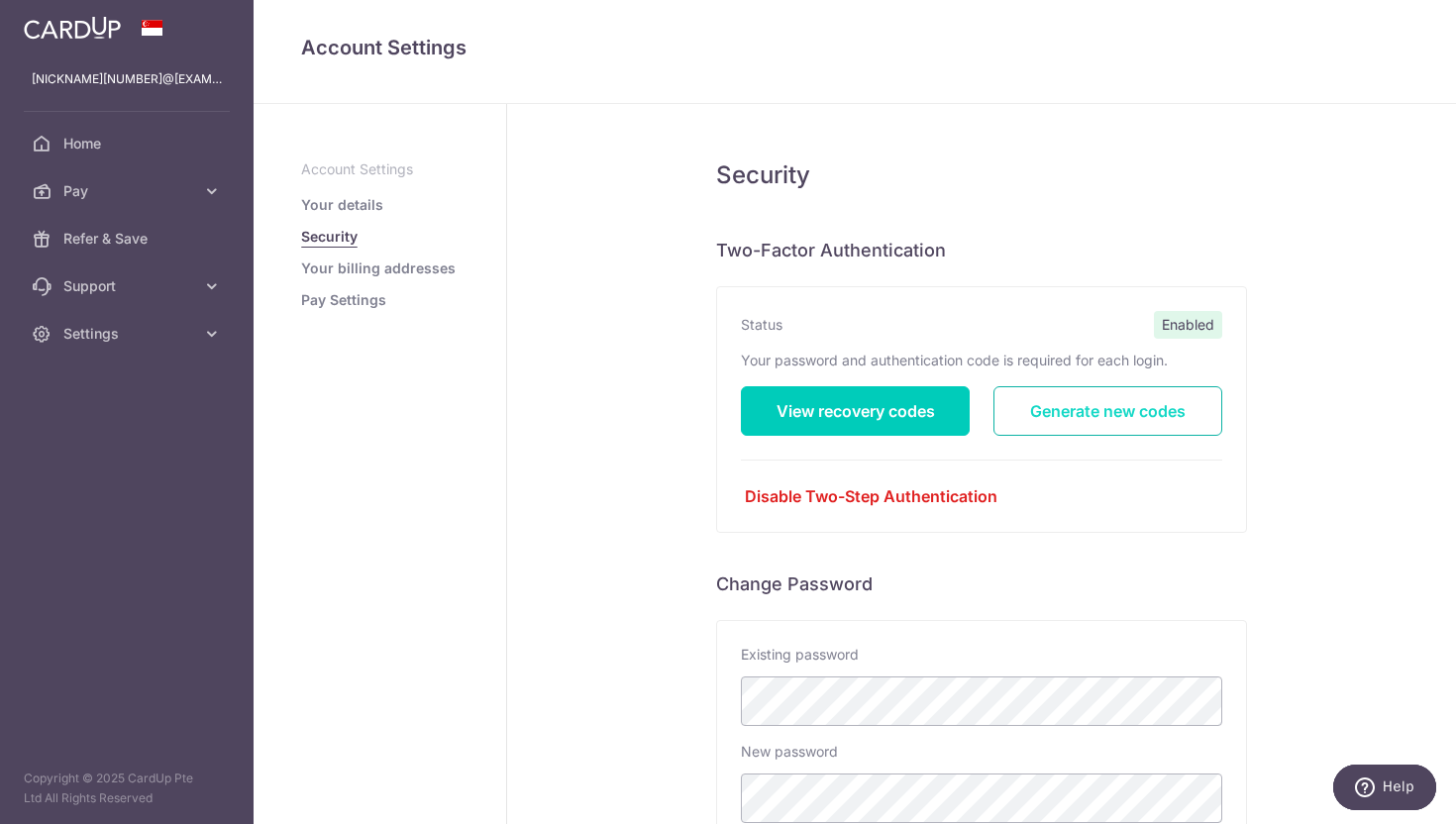 click on "Generate new codes" at bounding box center (1107, 411) 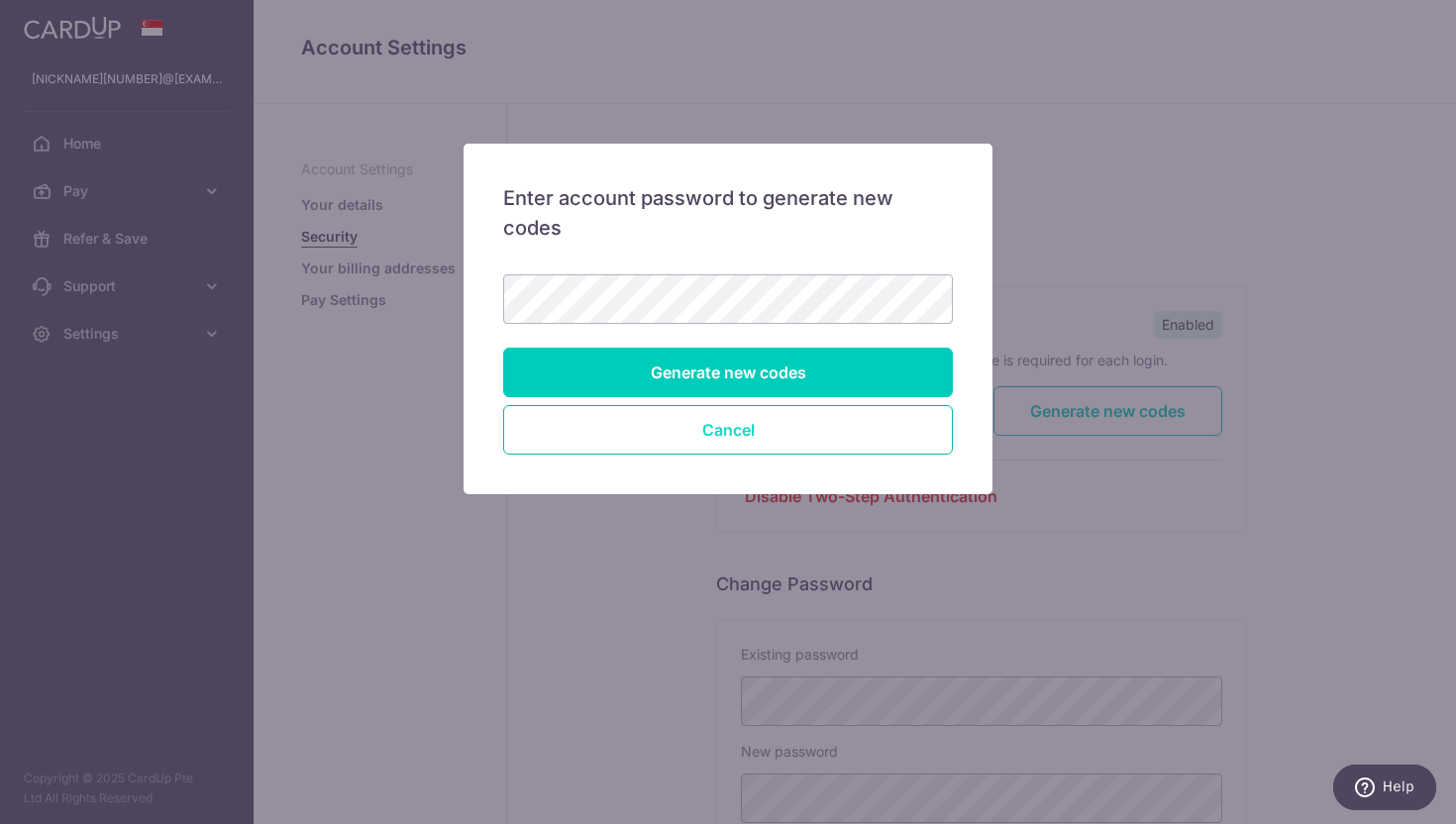 click on "Cancel" at bounding box center (728, 430) 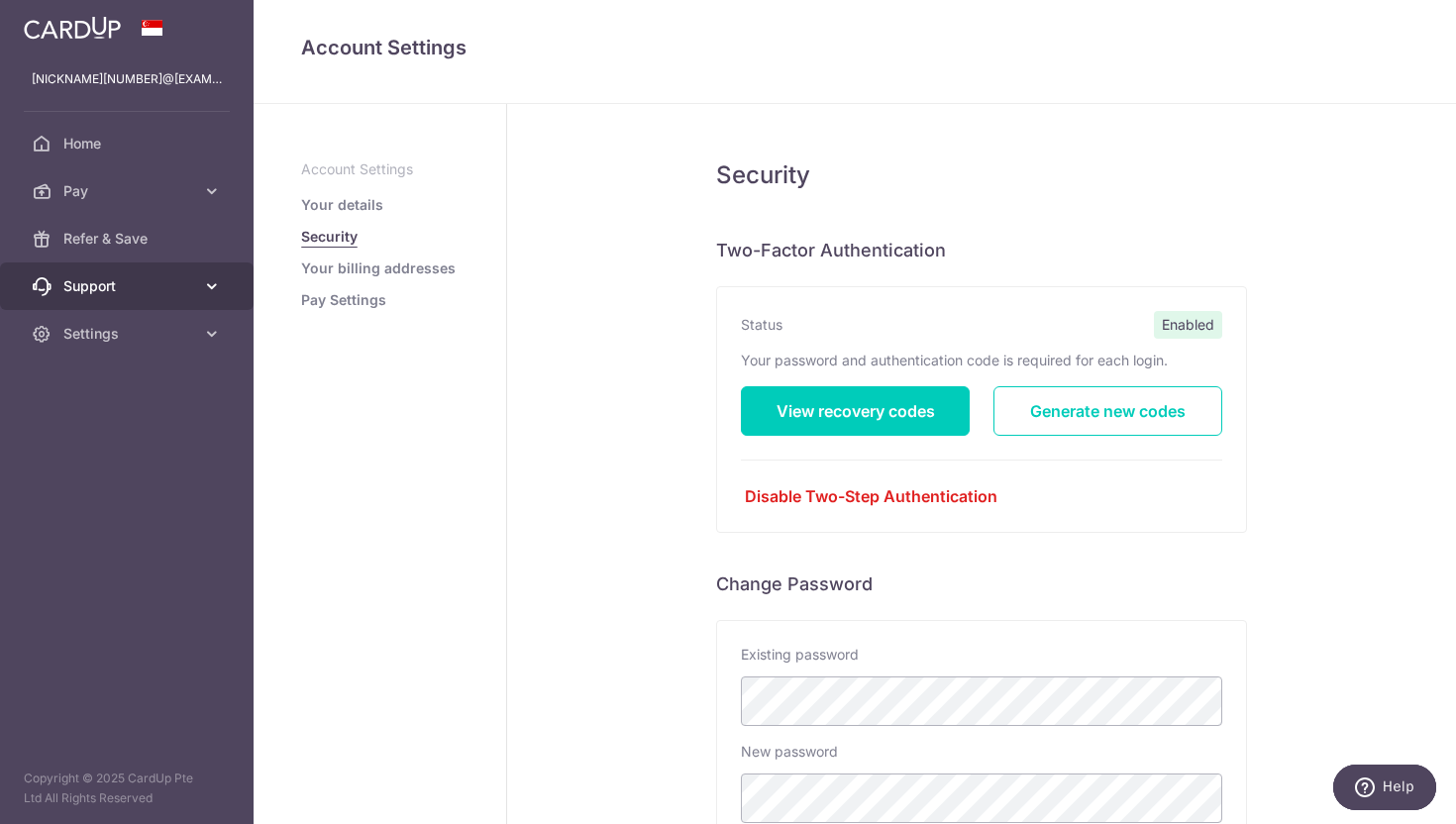 click at bounding box center [212, 286] 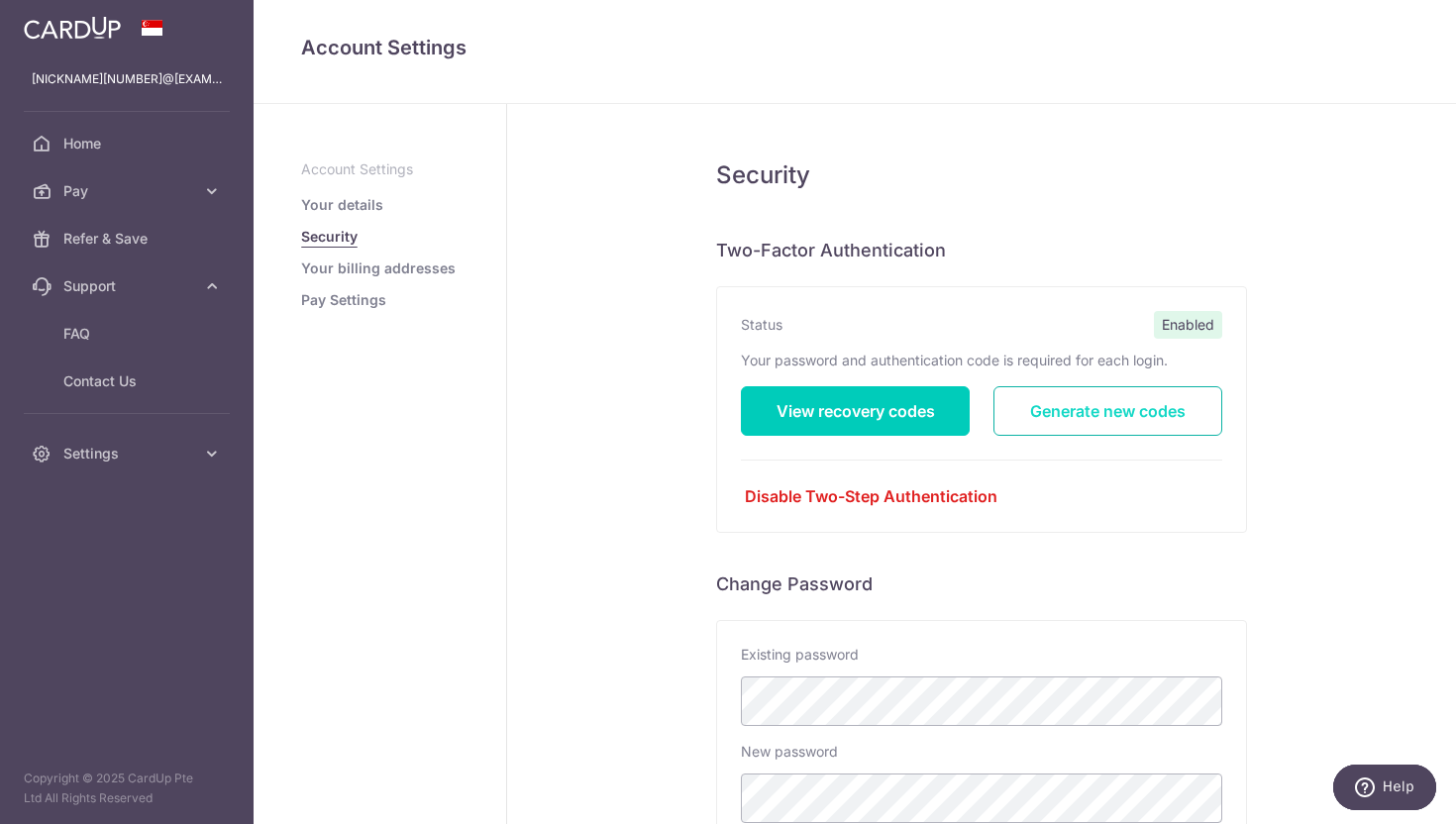 click on "Generate new codes" at bounding box center [1107, 411] 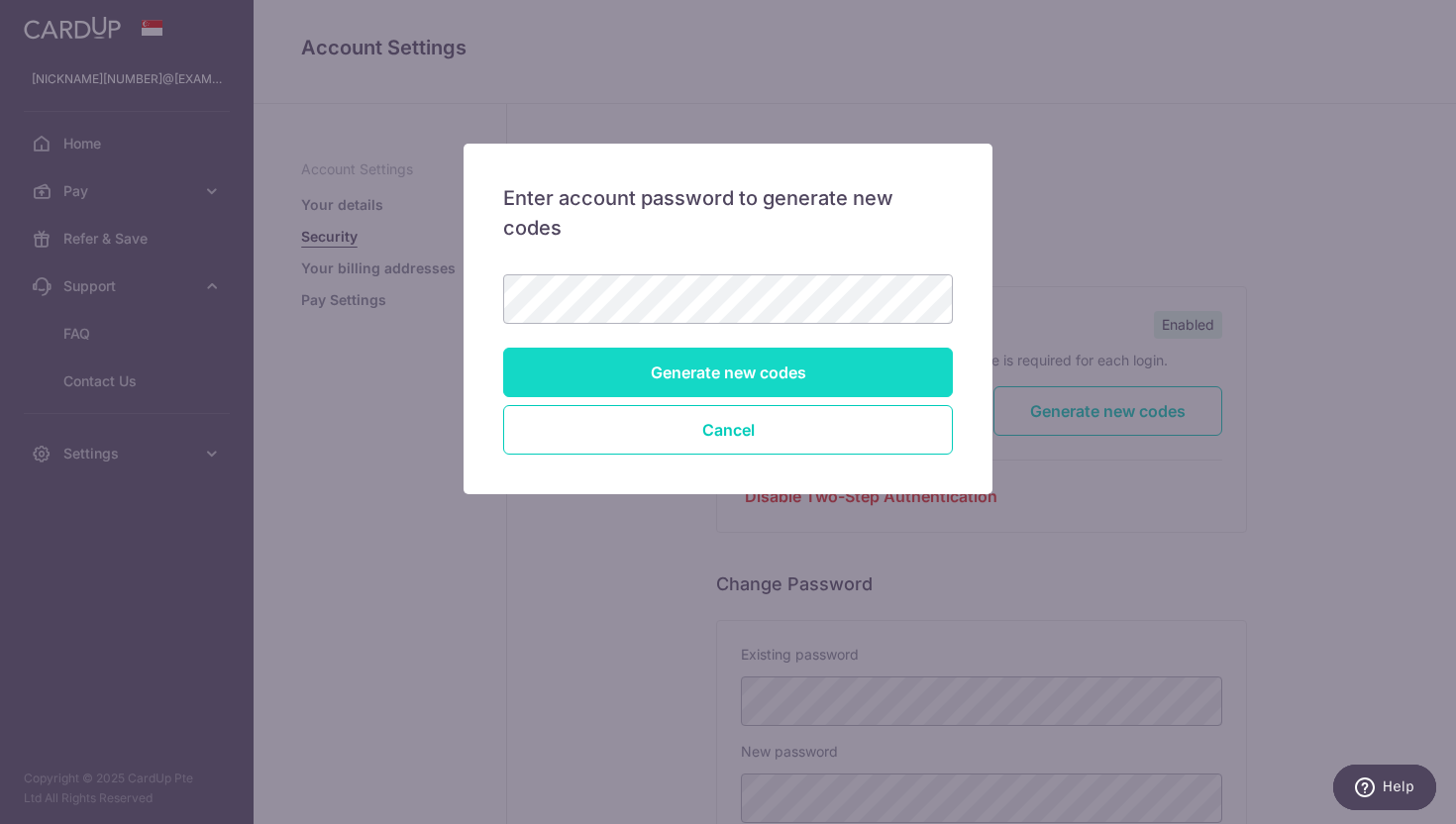 click on "Generate new codes" at bounding box center (728, 372) 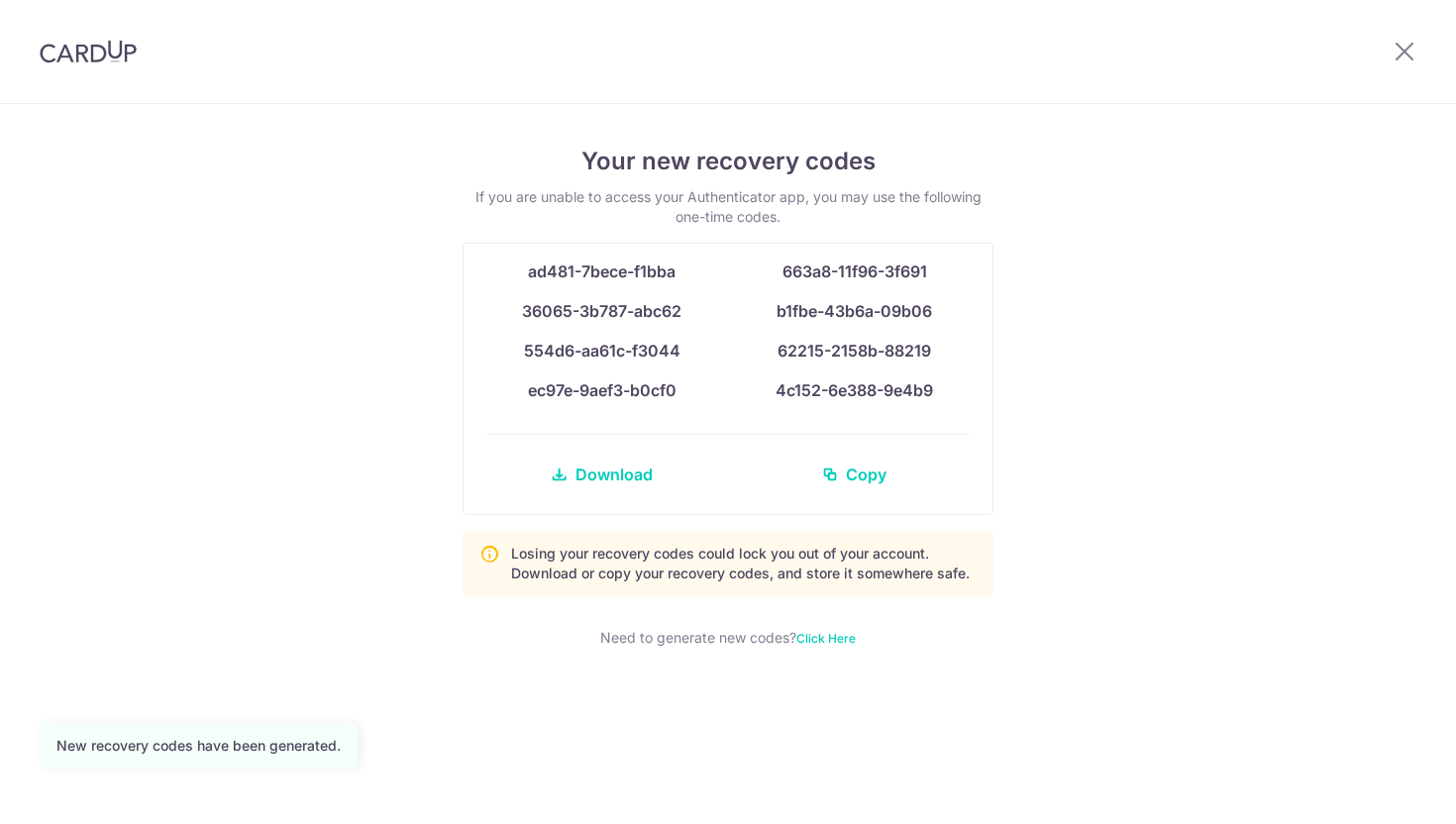 scroll, scrollTop: 0, scrollLeft: 0, axis: both 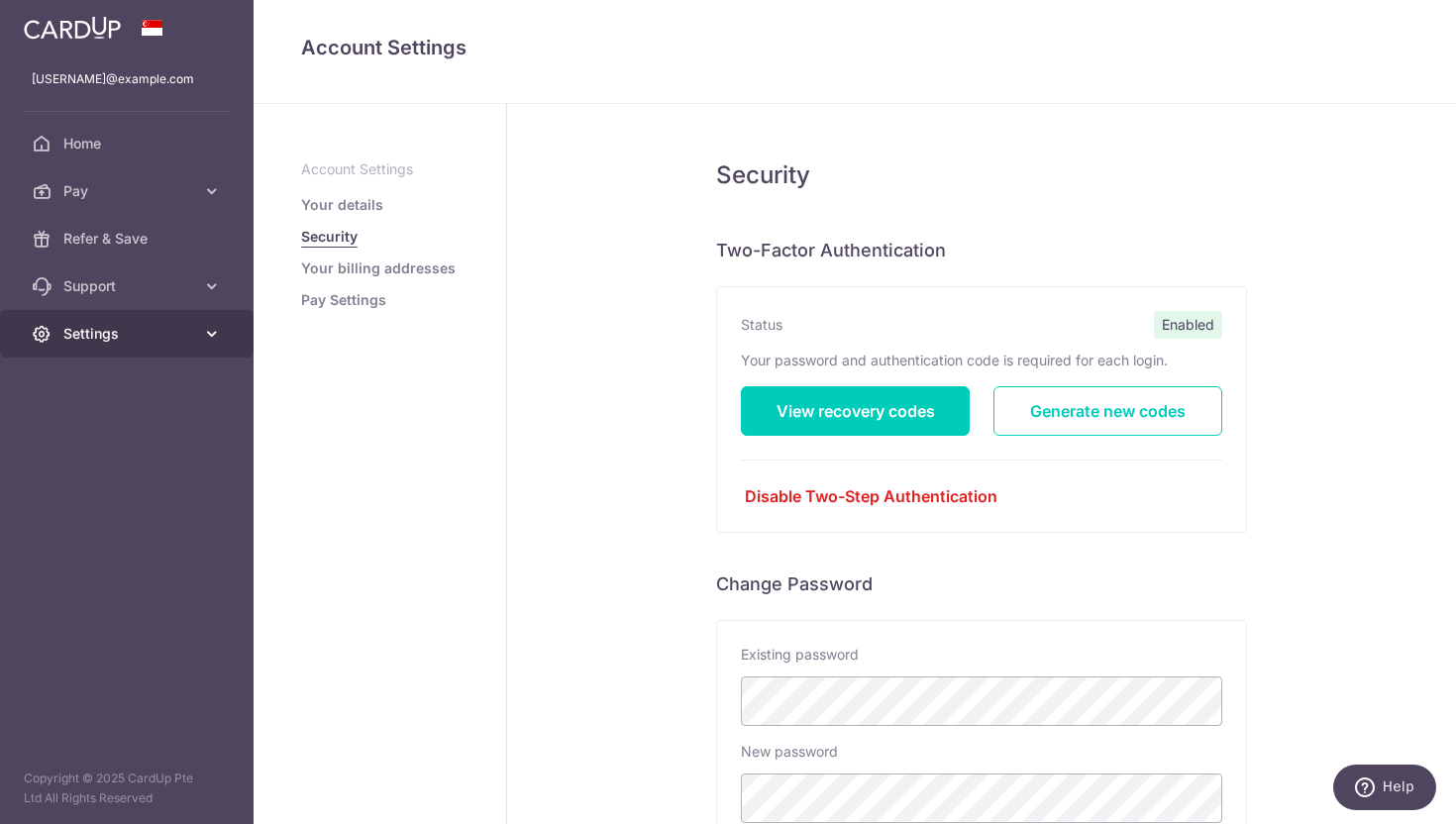 click on "Settings" at bounding box center (129, 334) 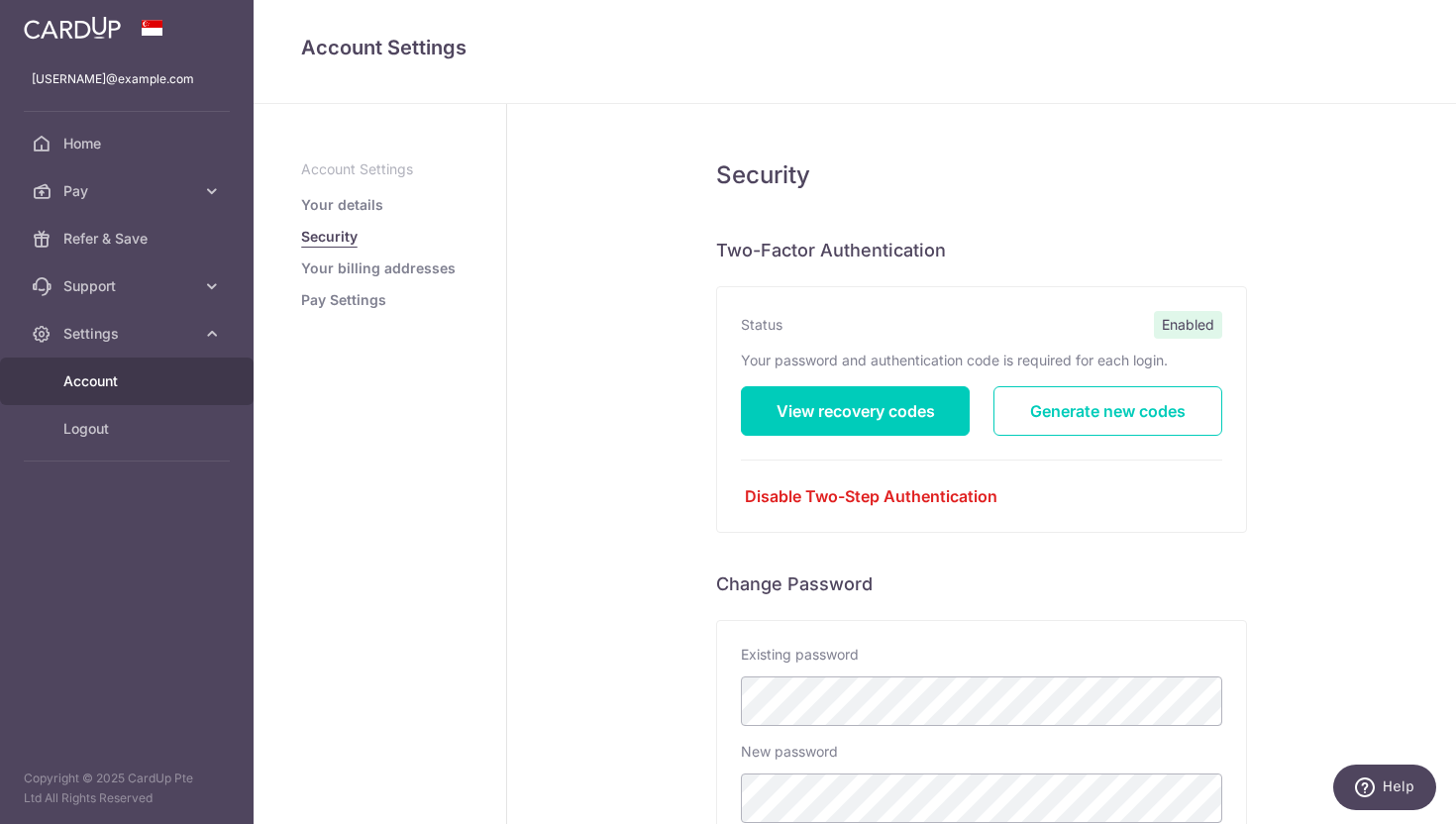 click on "Security" at bounding box center (329, 237) 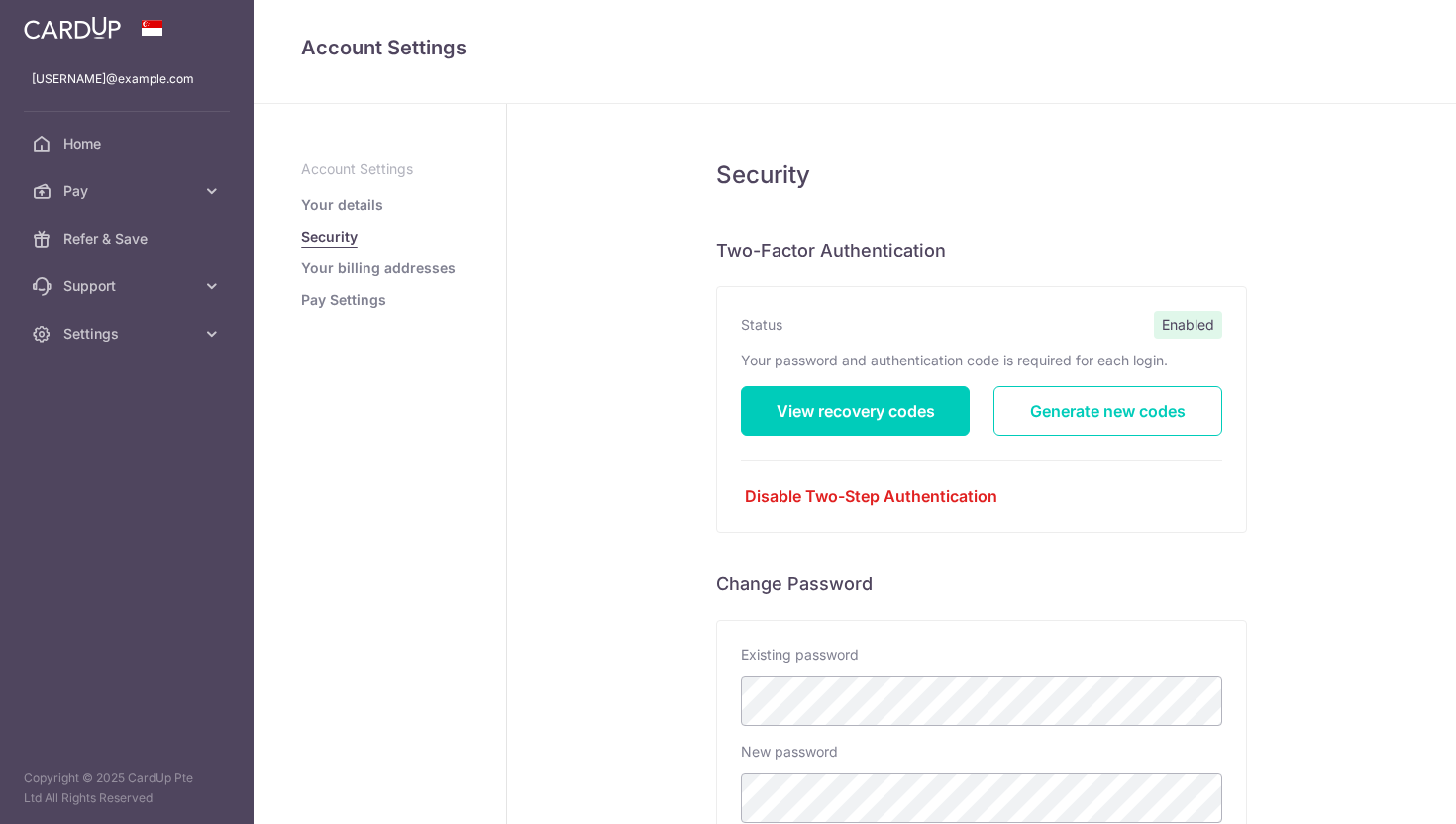 scroll, scrollTop: 0, scrollLeft: 0, axis: both 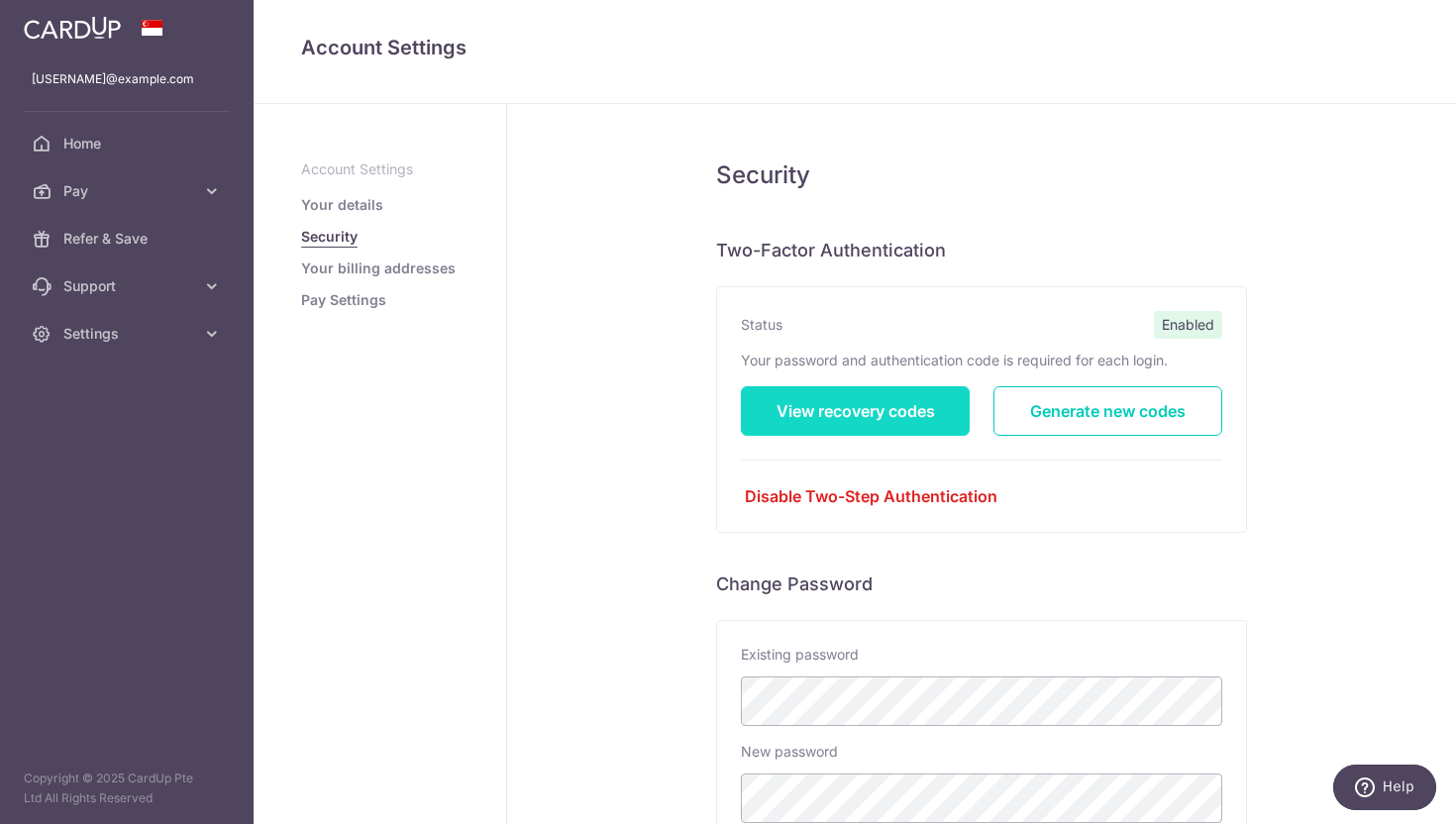 click on "View recovery codes" at bounding box center [855, 411] 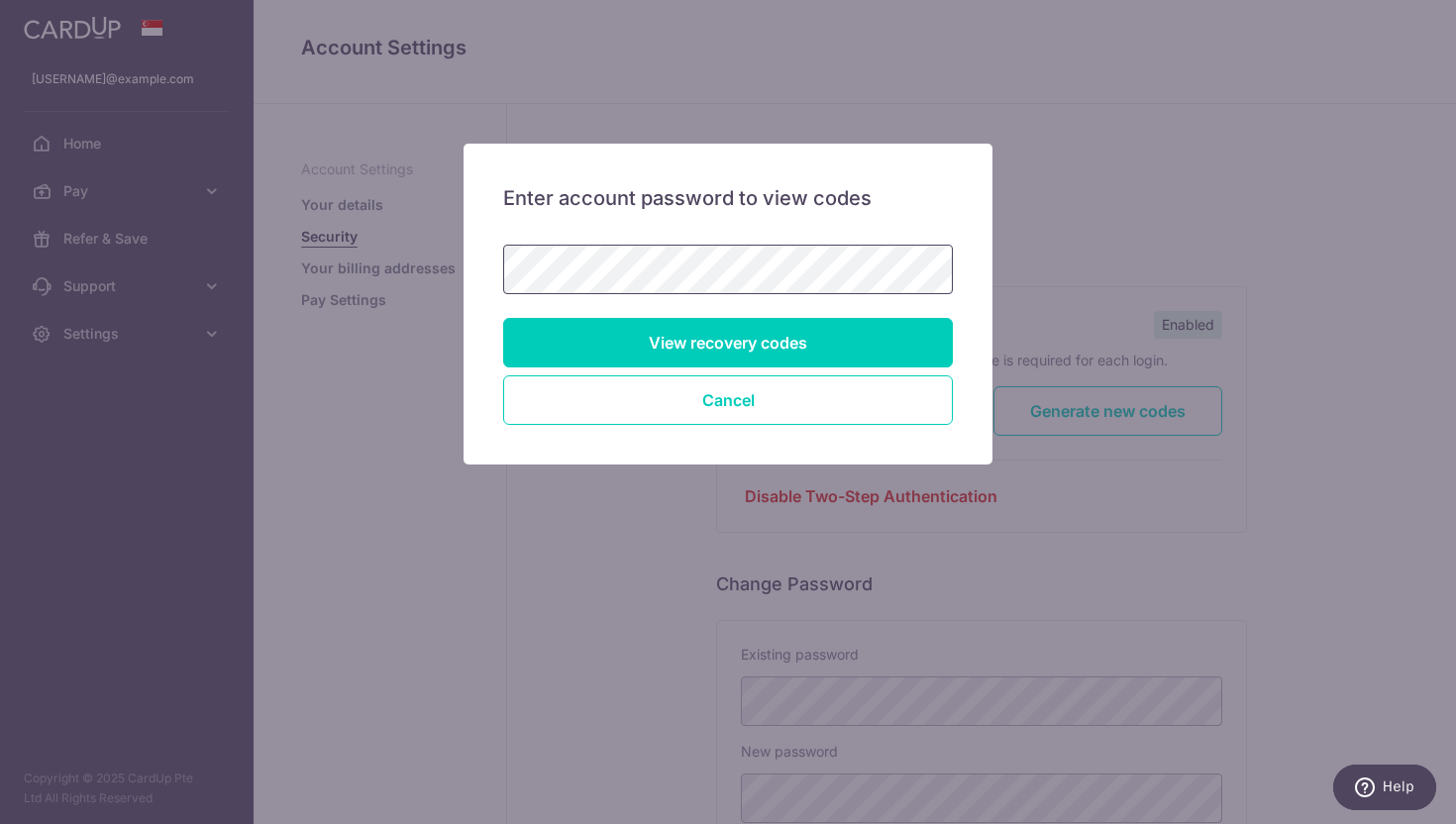 click on "View recovery codes" at bounding box center (728, 343) 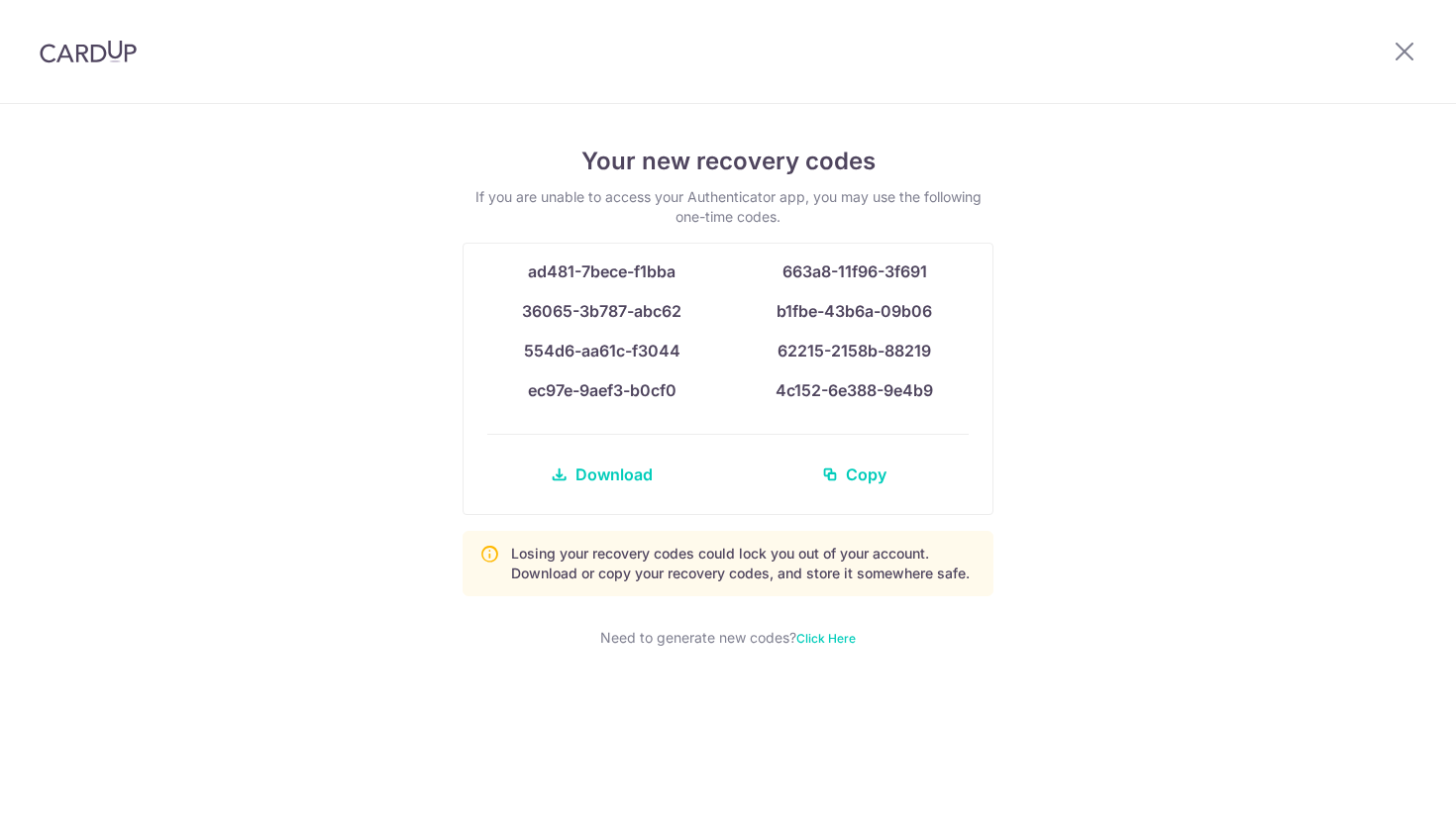 scroll, scrollTop: 0, scrollLeft: 0, axis: both 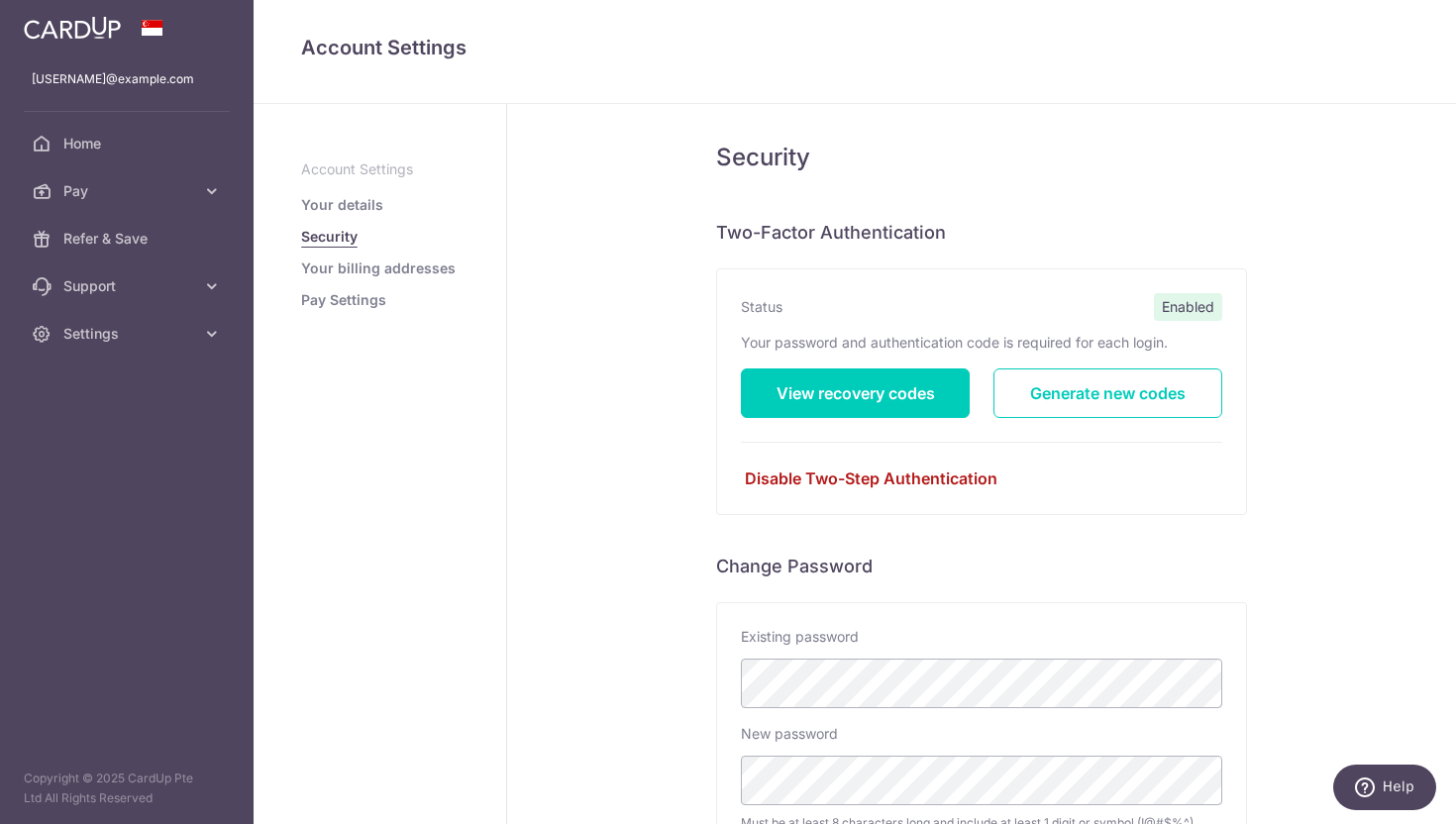 click on "Disable Two-Step Authentication" at bounding box center (982, 478) 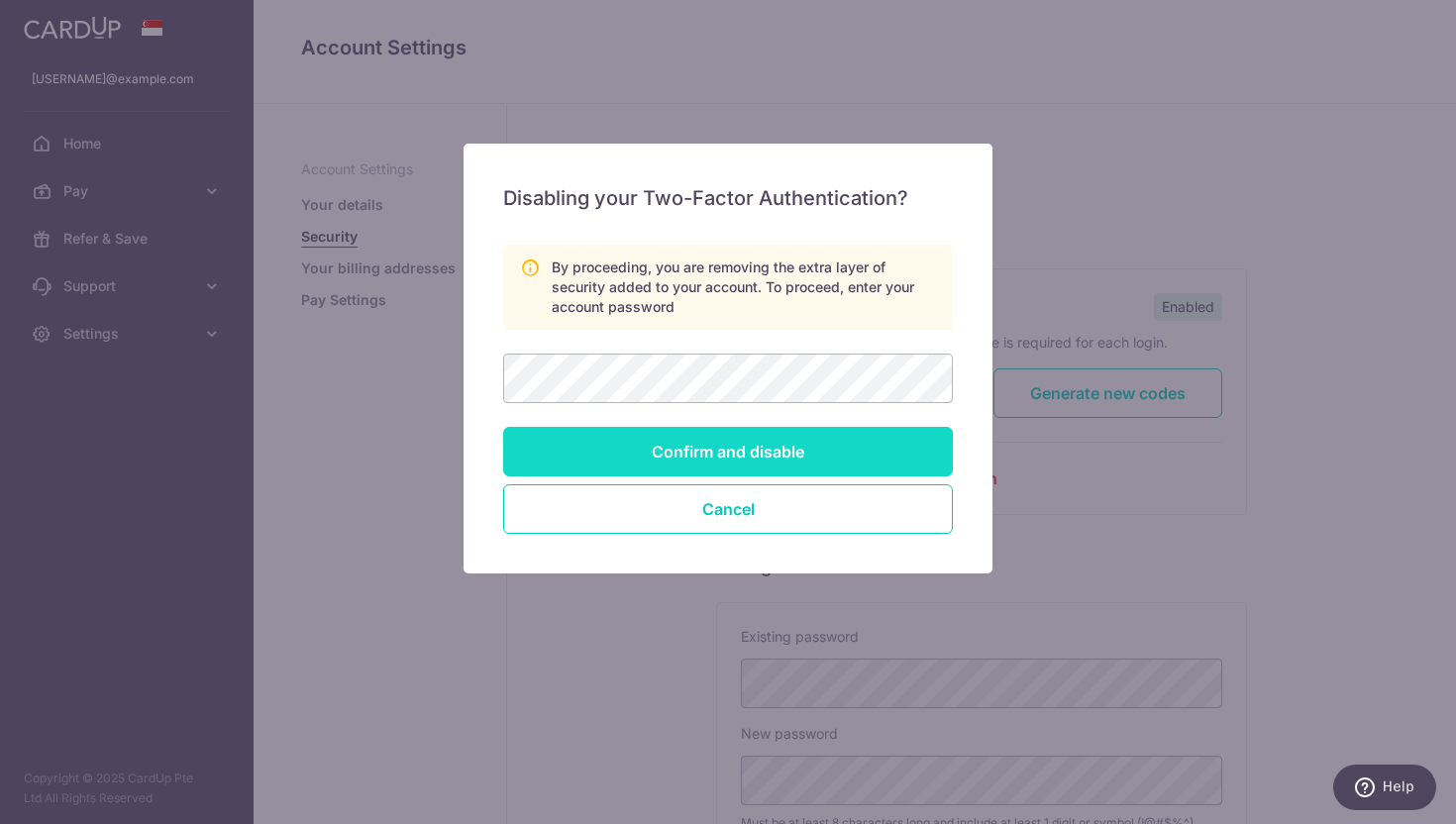 click on "Confirm and disable" at bounding box center (728, 452) 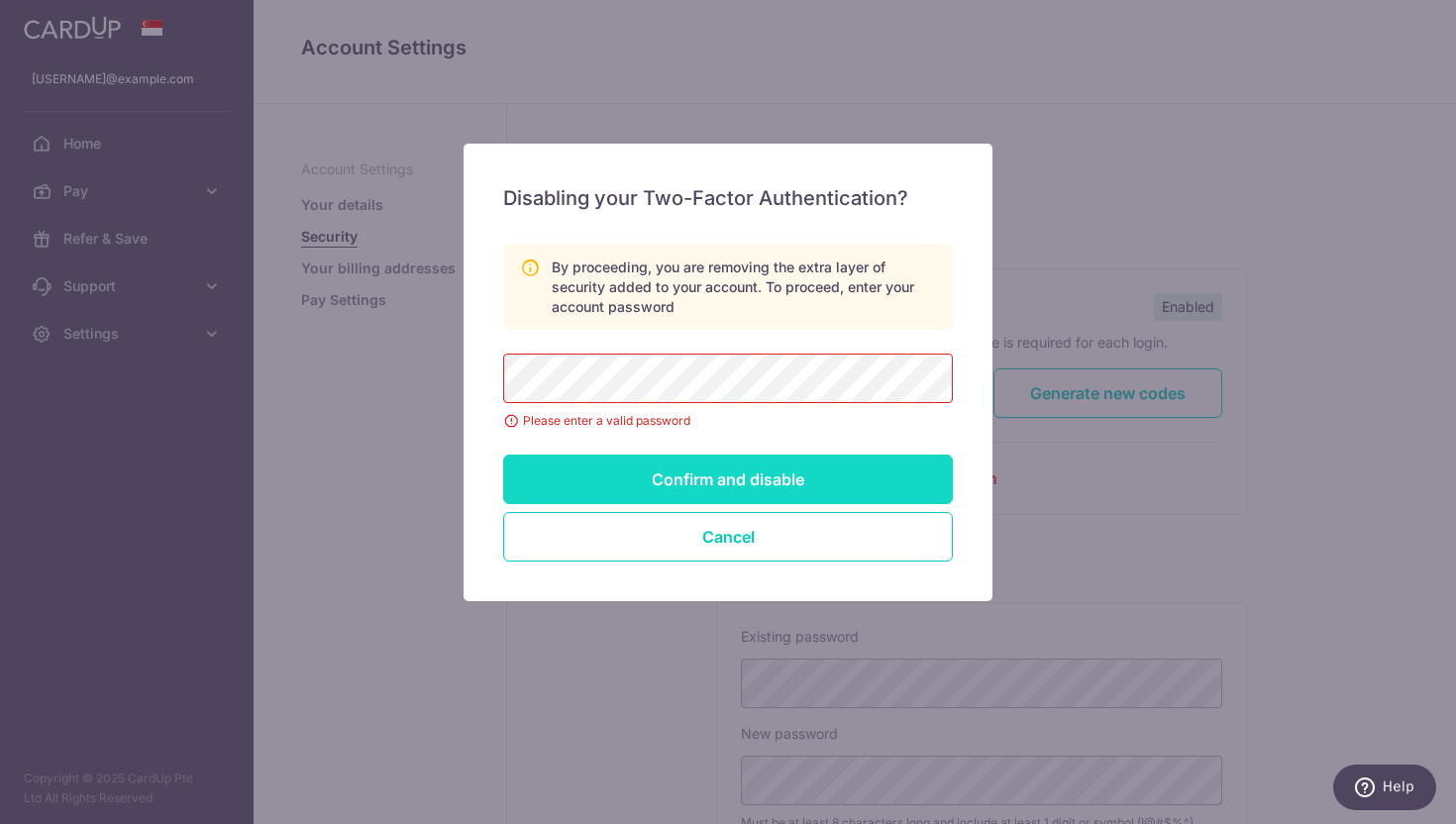 click on "Confirm and disable" at bounding box center [728, 479] 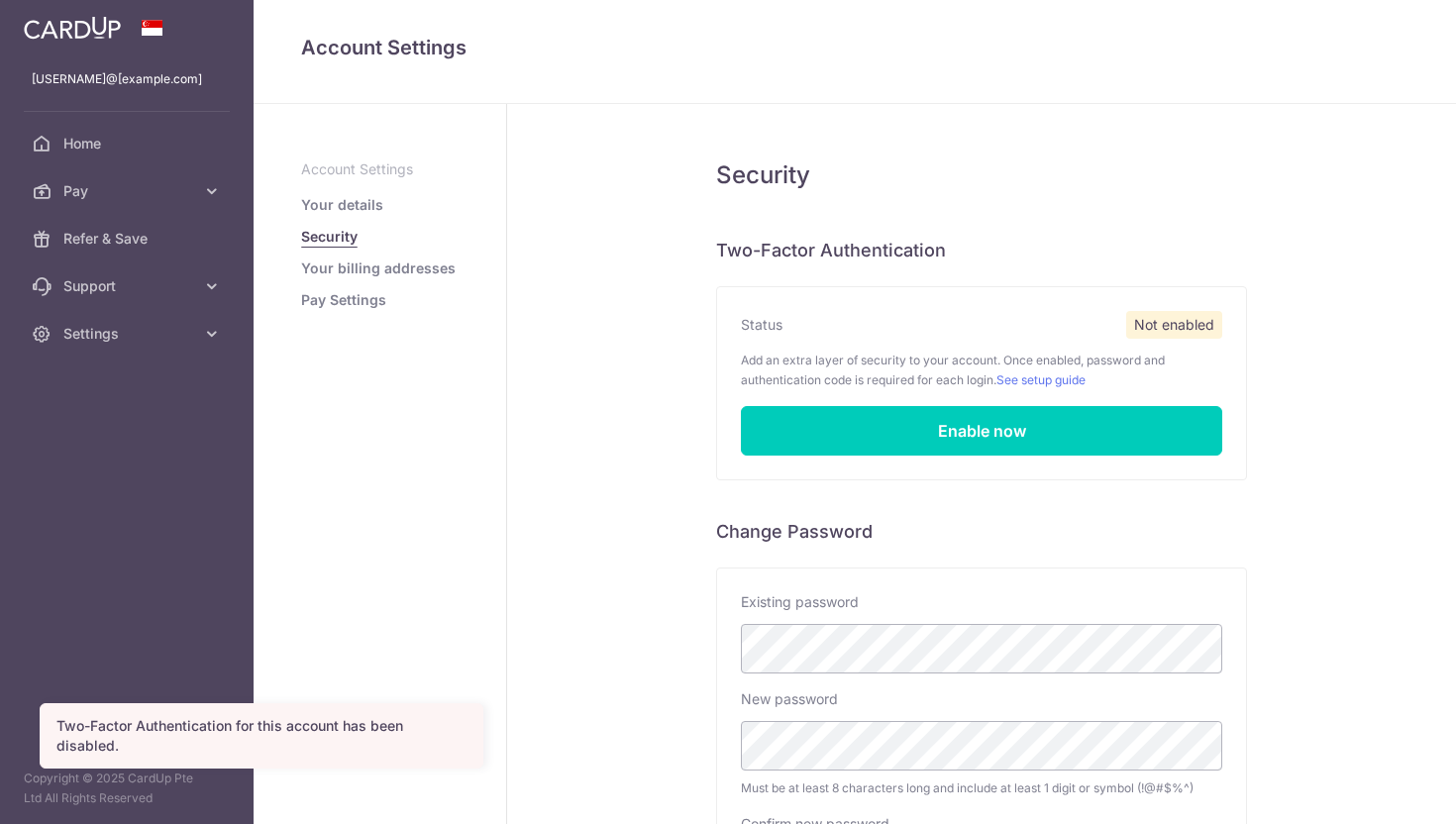 scroll, scrollTop: 0, scrollLeft: 0, axis: both 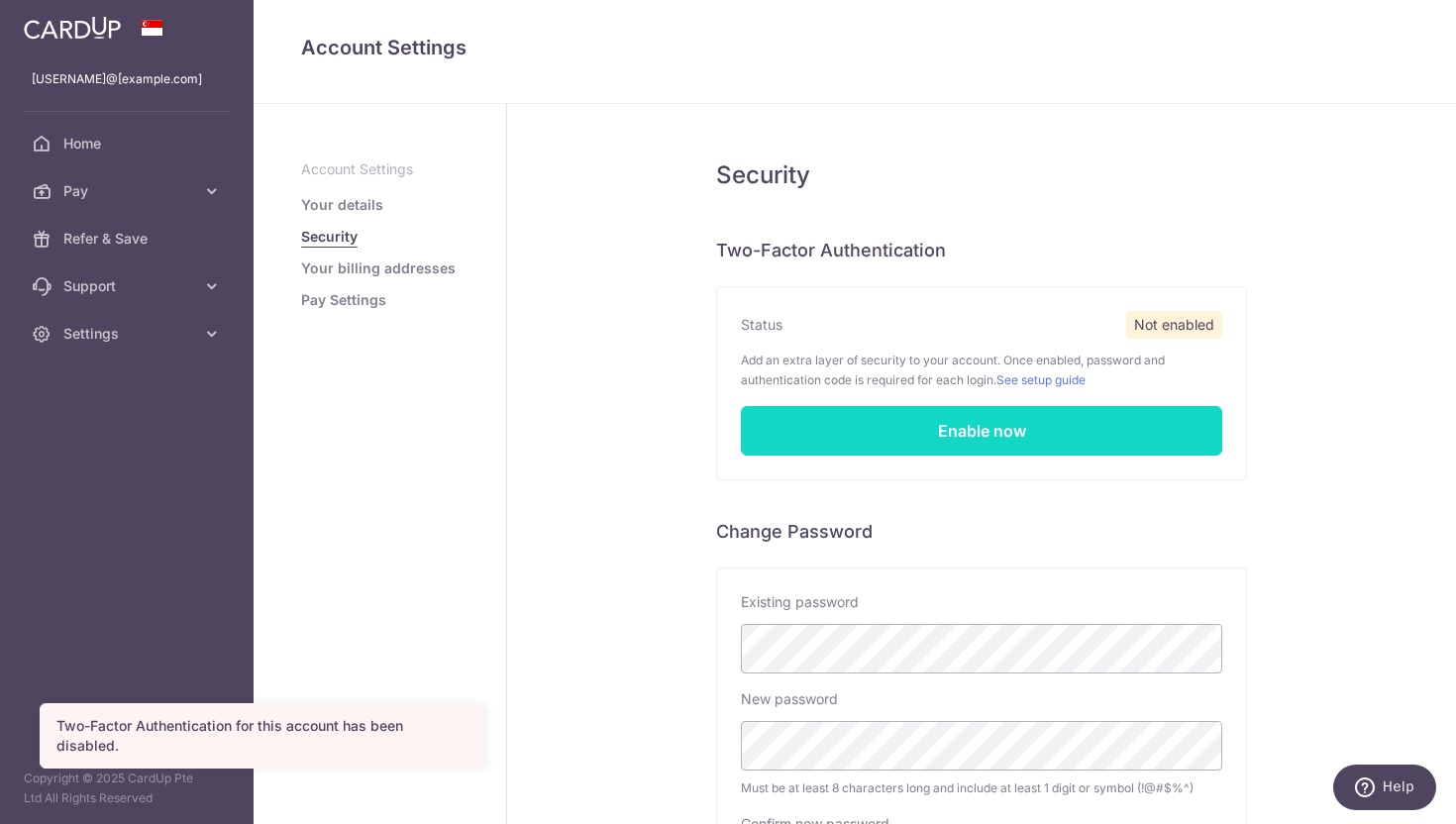click on "Enable now" at bounding box center [982, 431] 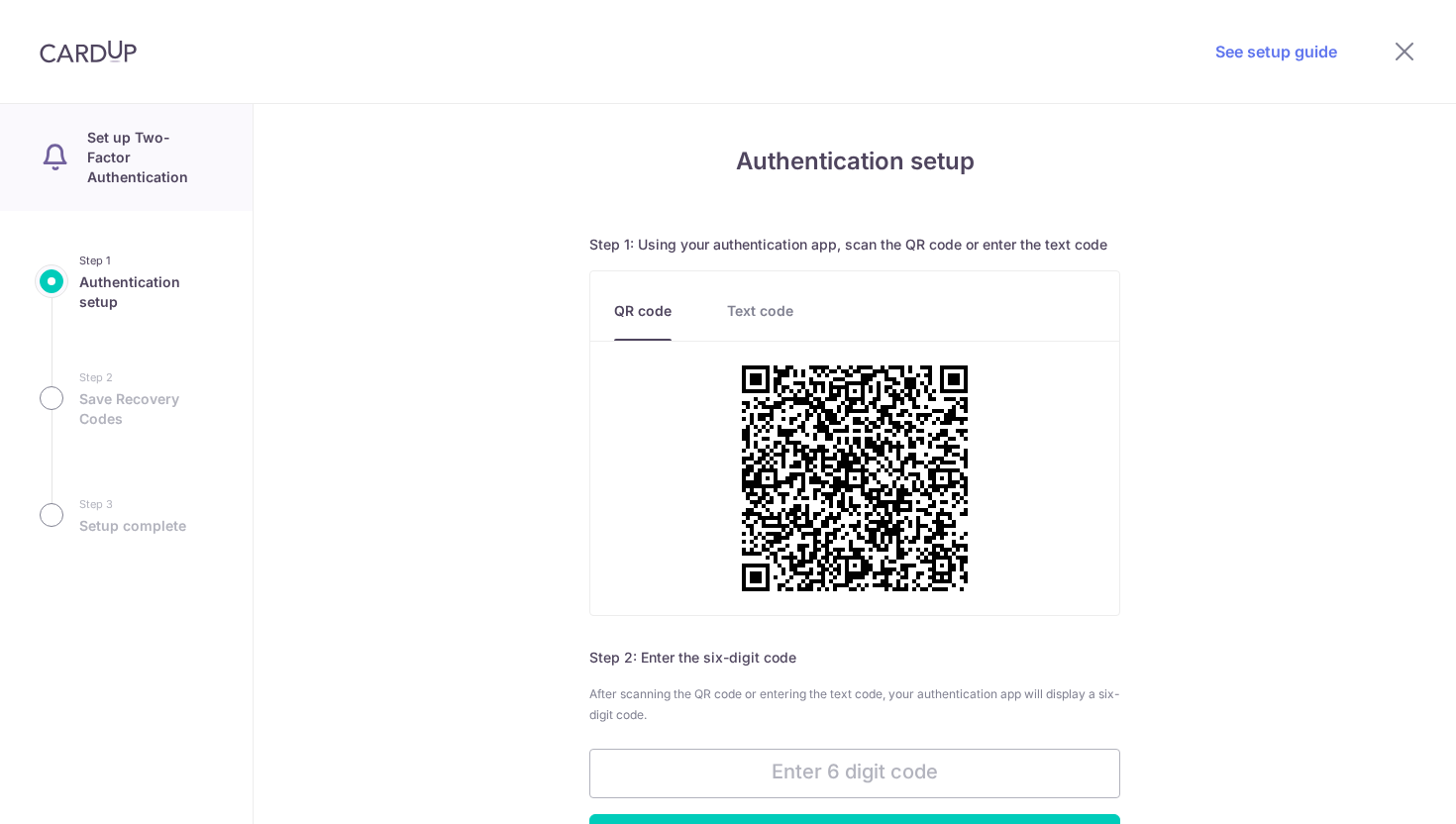 scroll, scrollTop: 0, scrollLeft: 0, axis: both 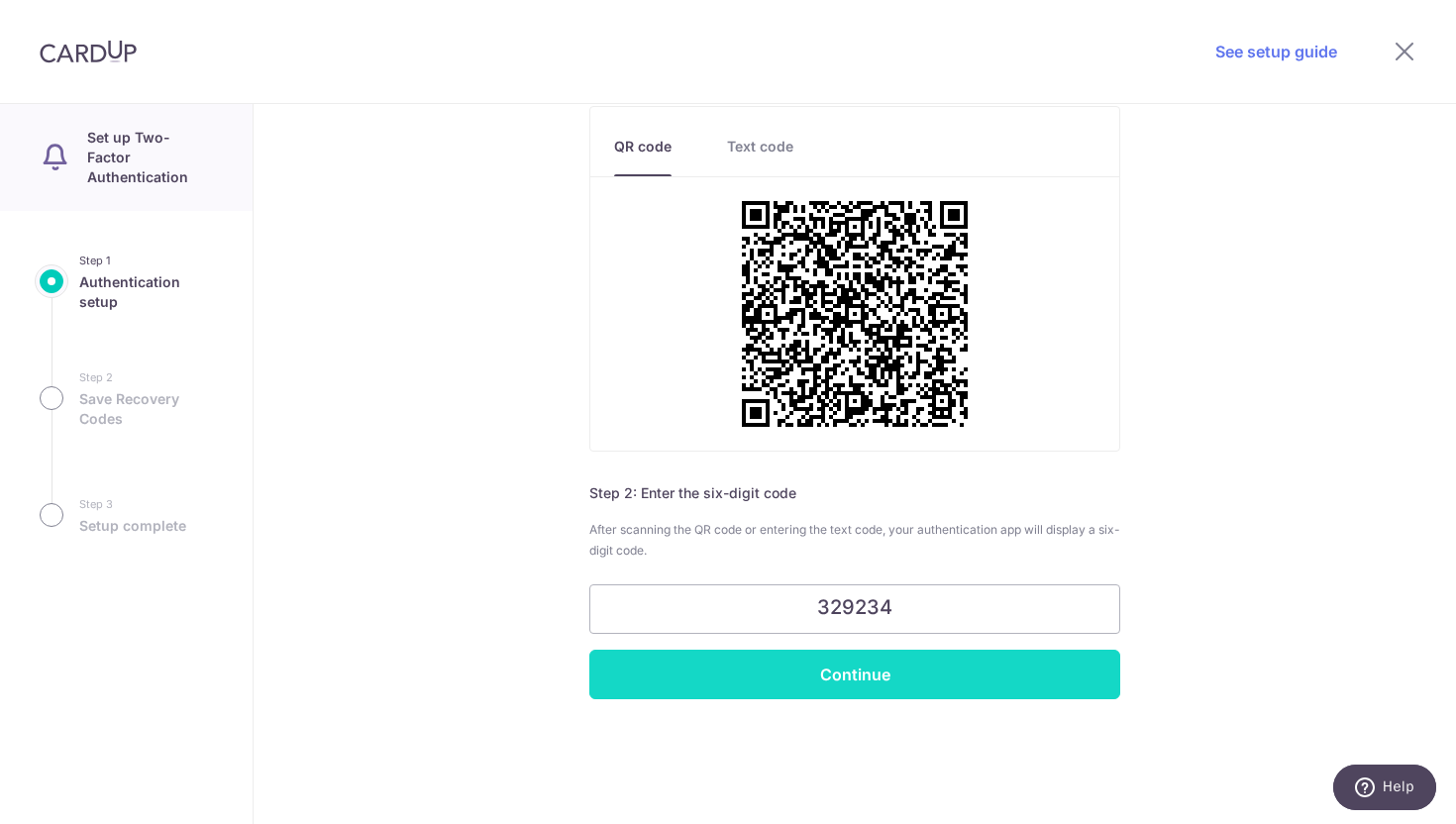 type on "329234" 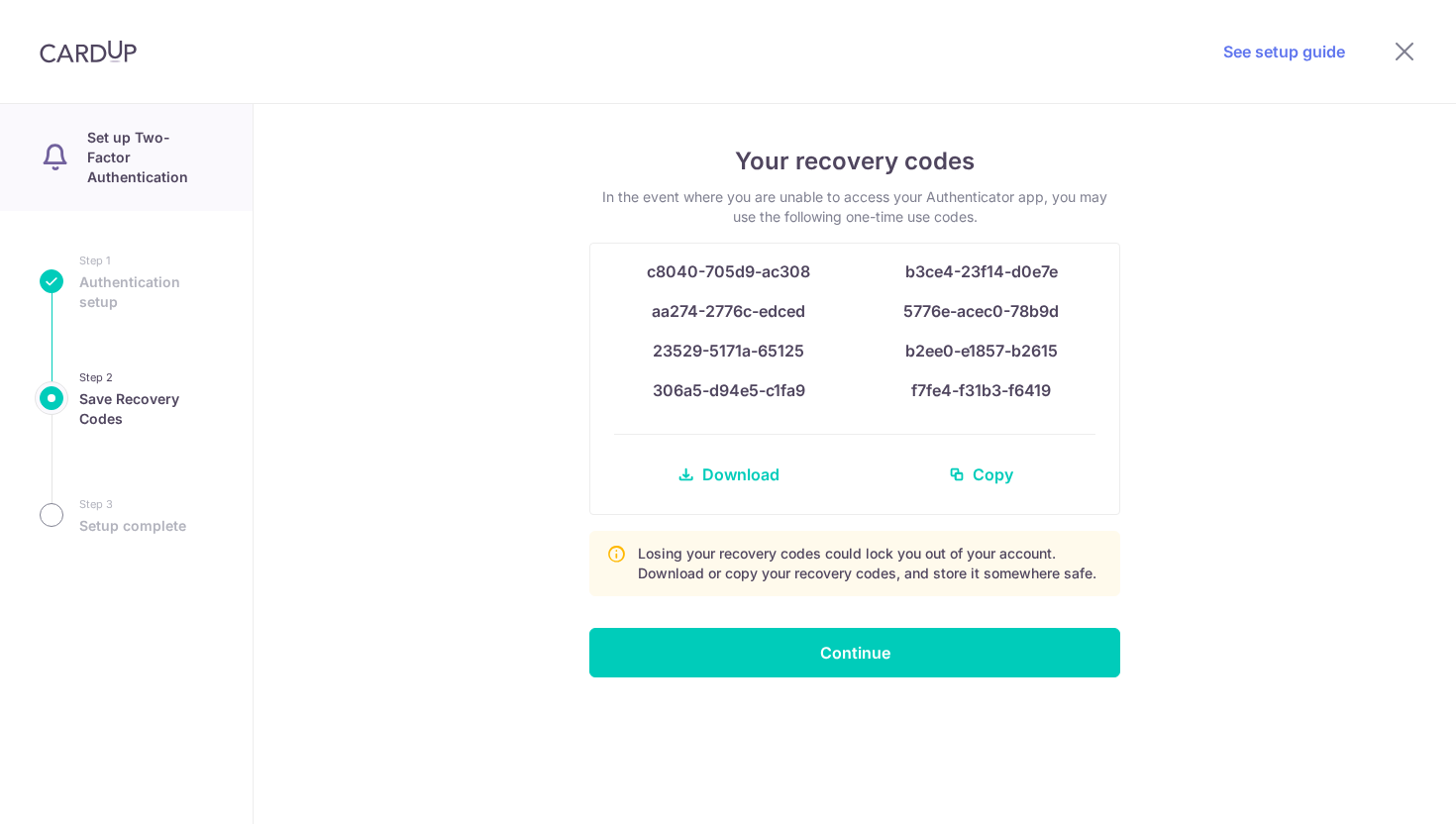 scroll, scrollTop: 0, scrollLeft: 0, axis: both 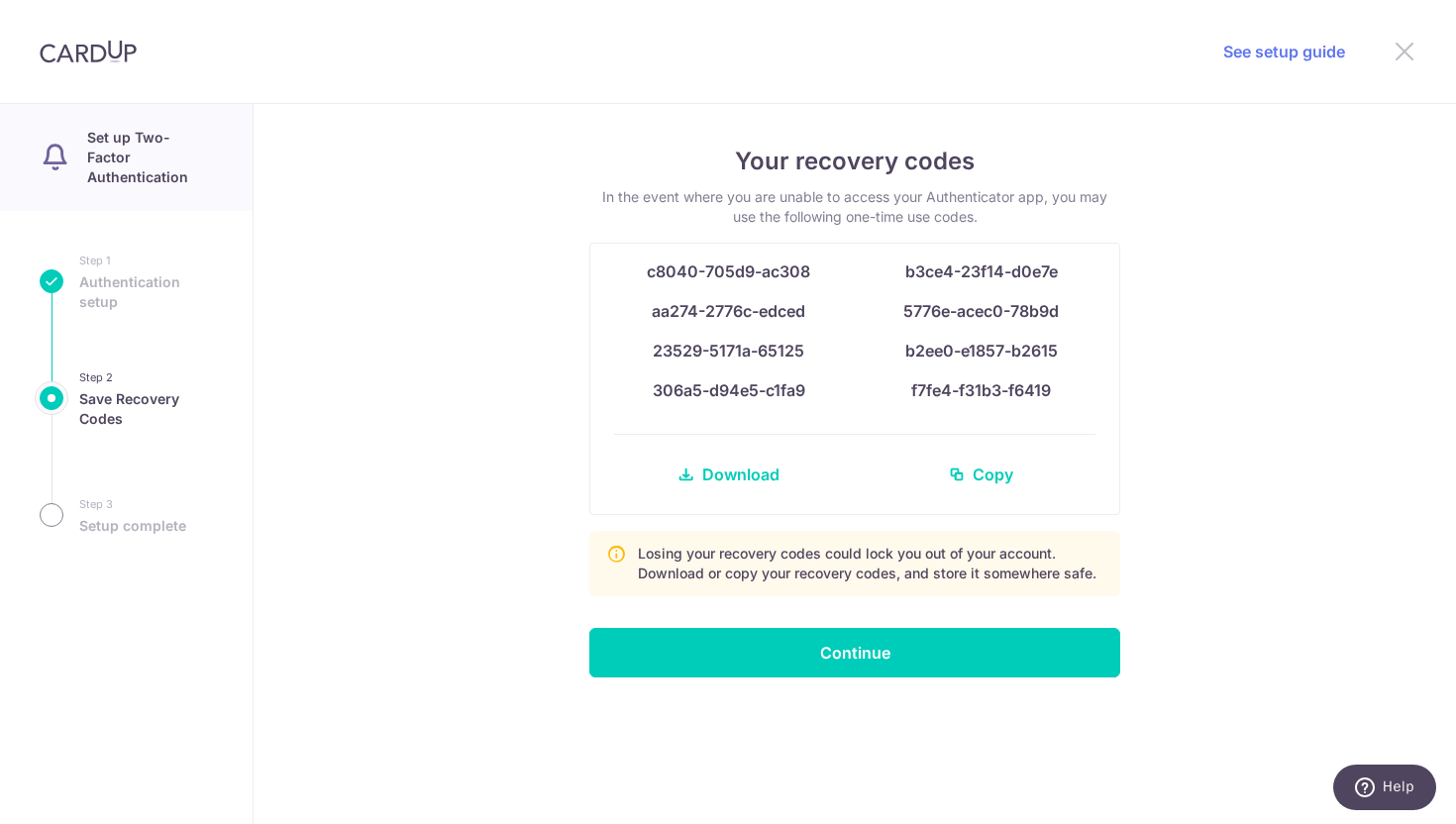 click at bounding box center [1404, 51] 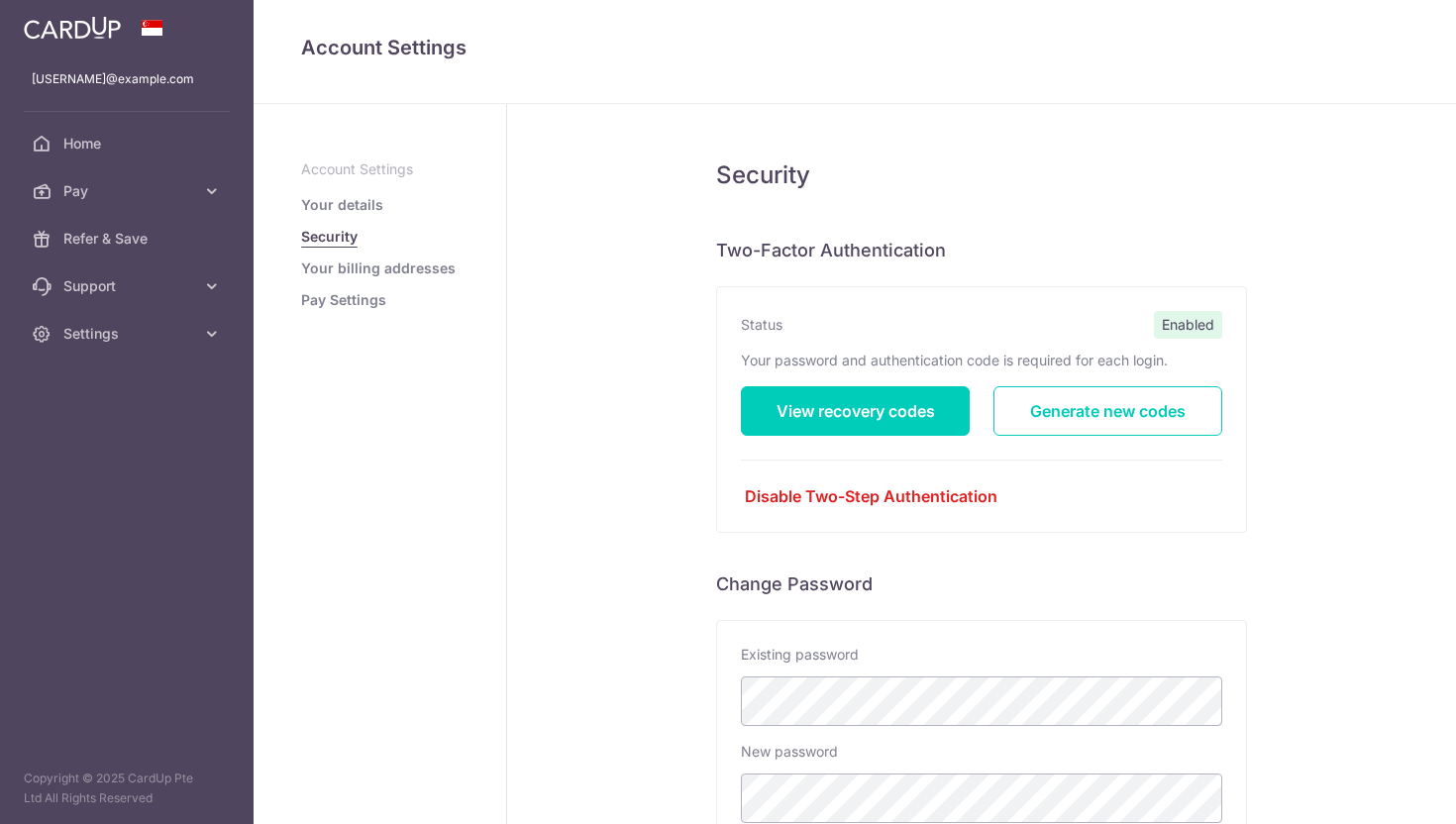 scroll, scrollTop: 0, scrollLeft: 0, axis: both 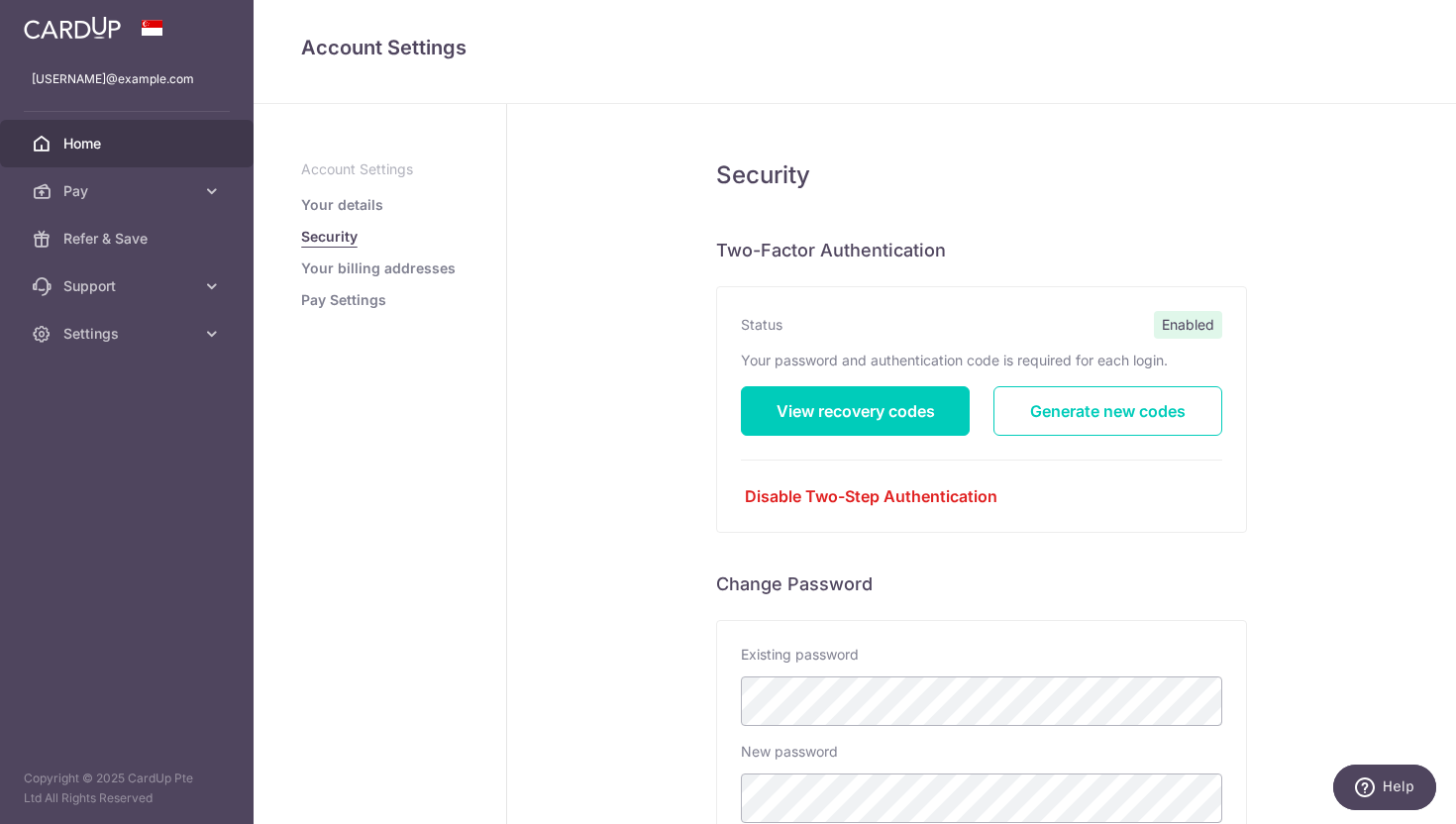 click on "Home" at bounding box center [129, 144] 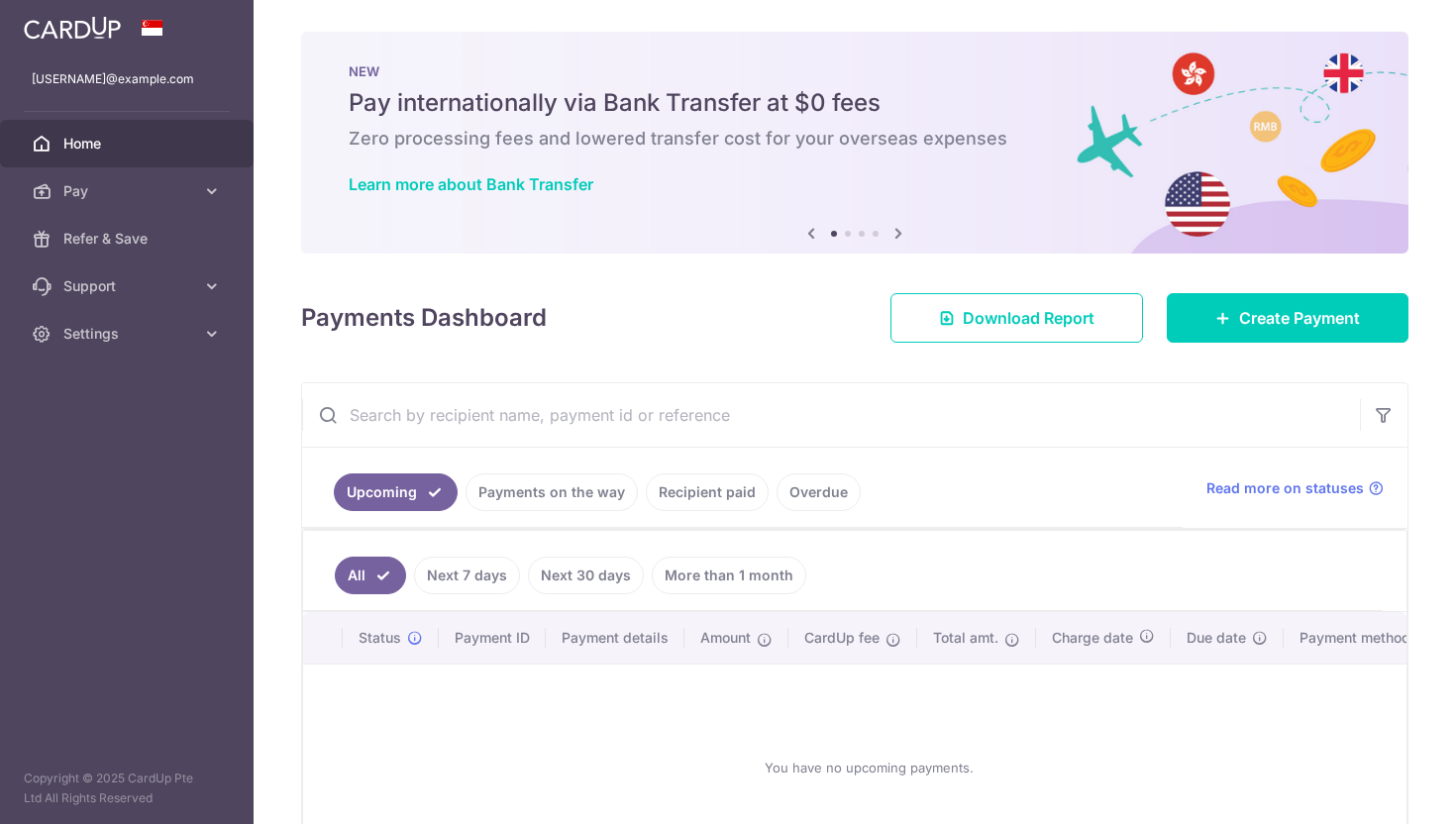 scroll, scrollTop: 0, scrollLeft: 0, axis: both 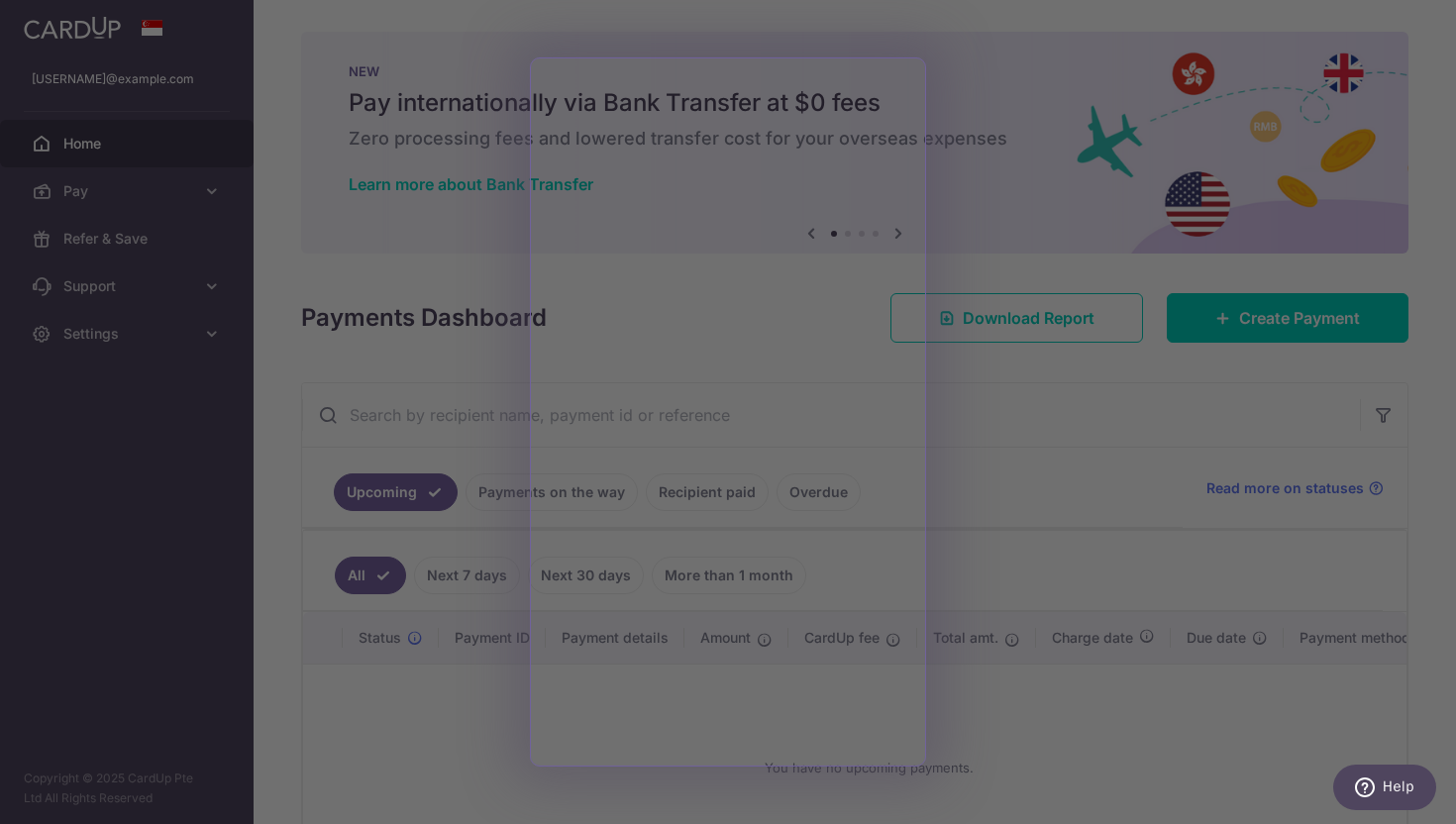 click at bounding box center [735, 416] 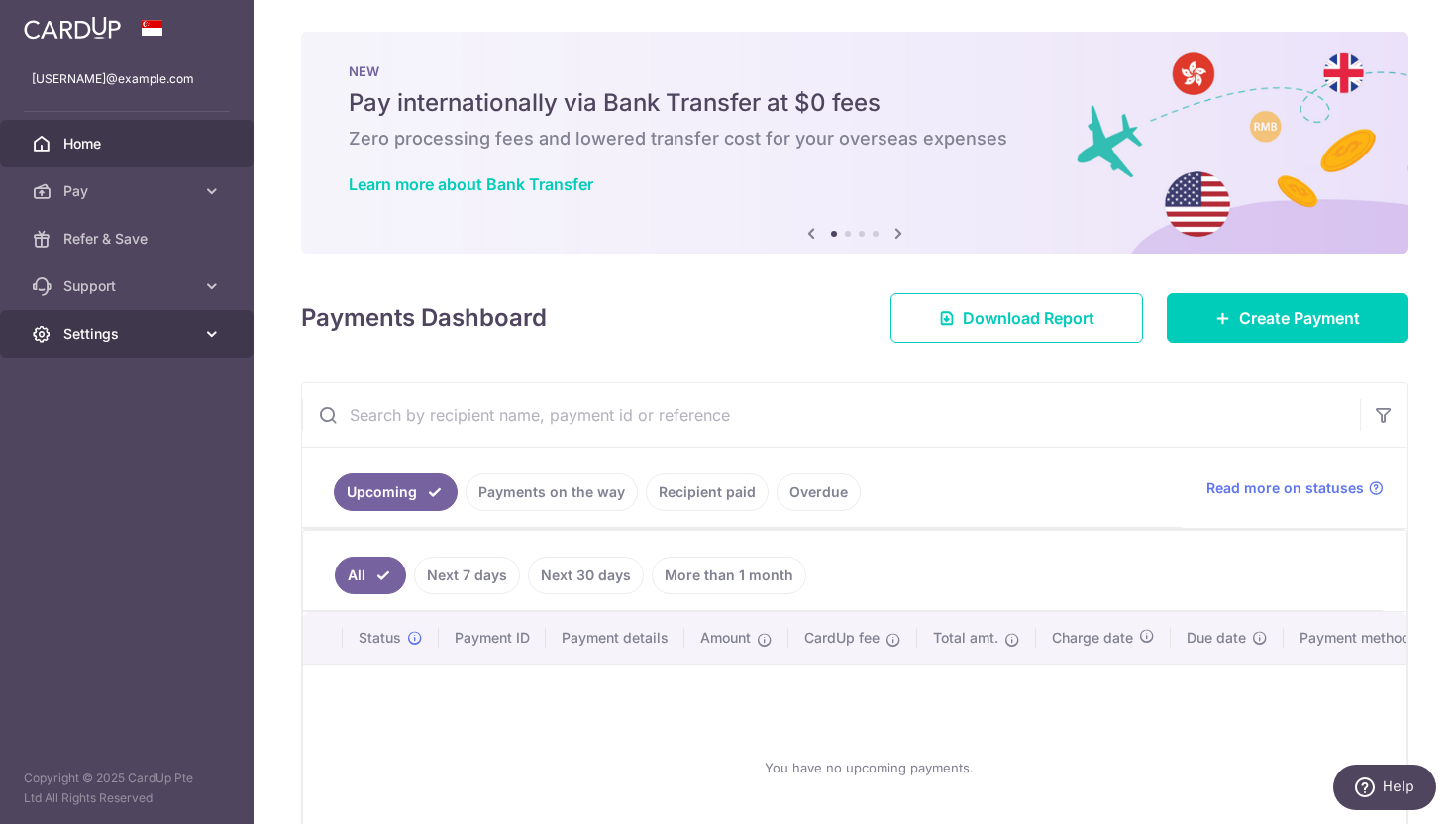click at bounding box center (212, 334) 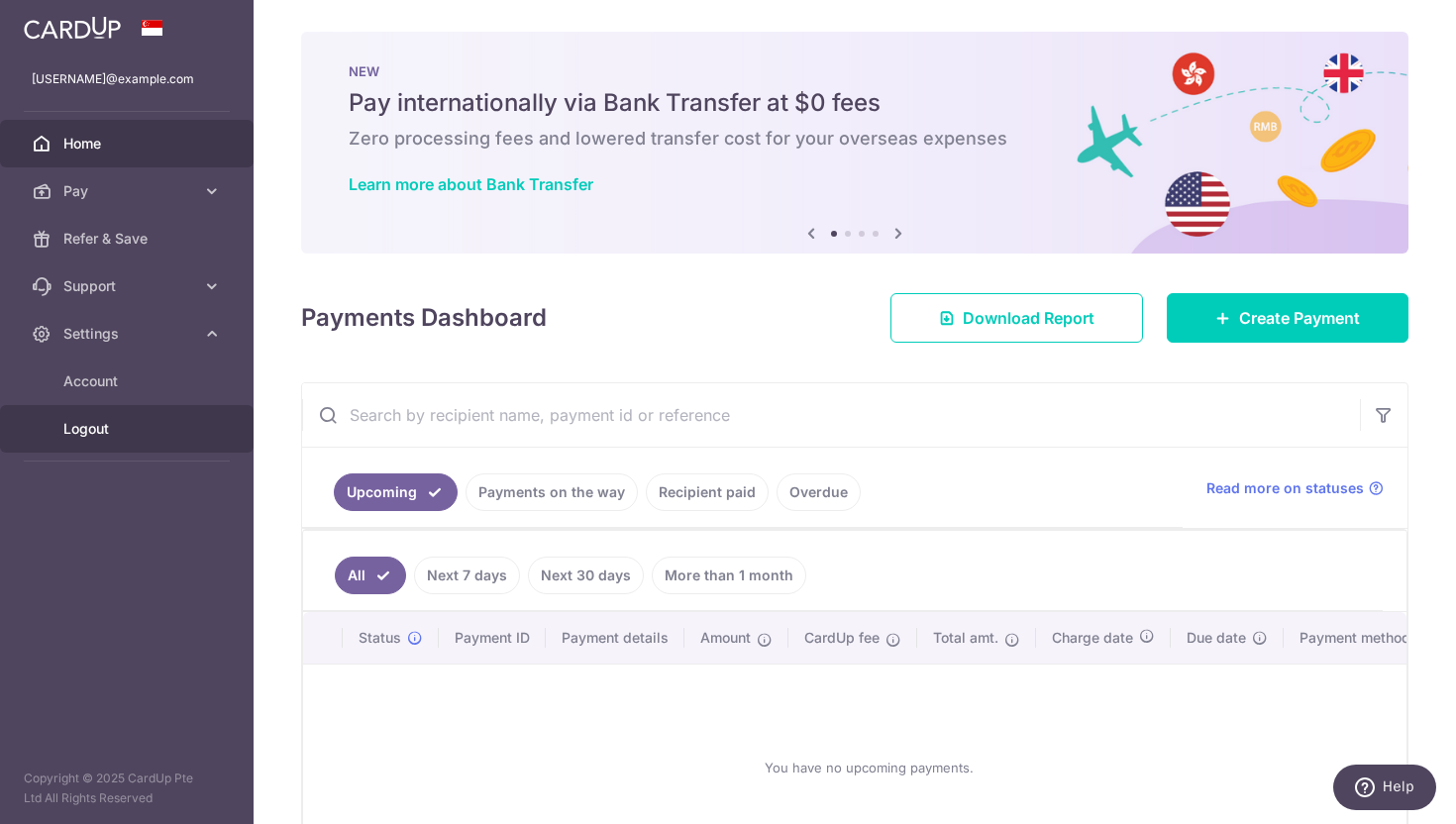 click on "Logout" at bounding box center [129, 429] 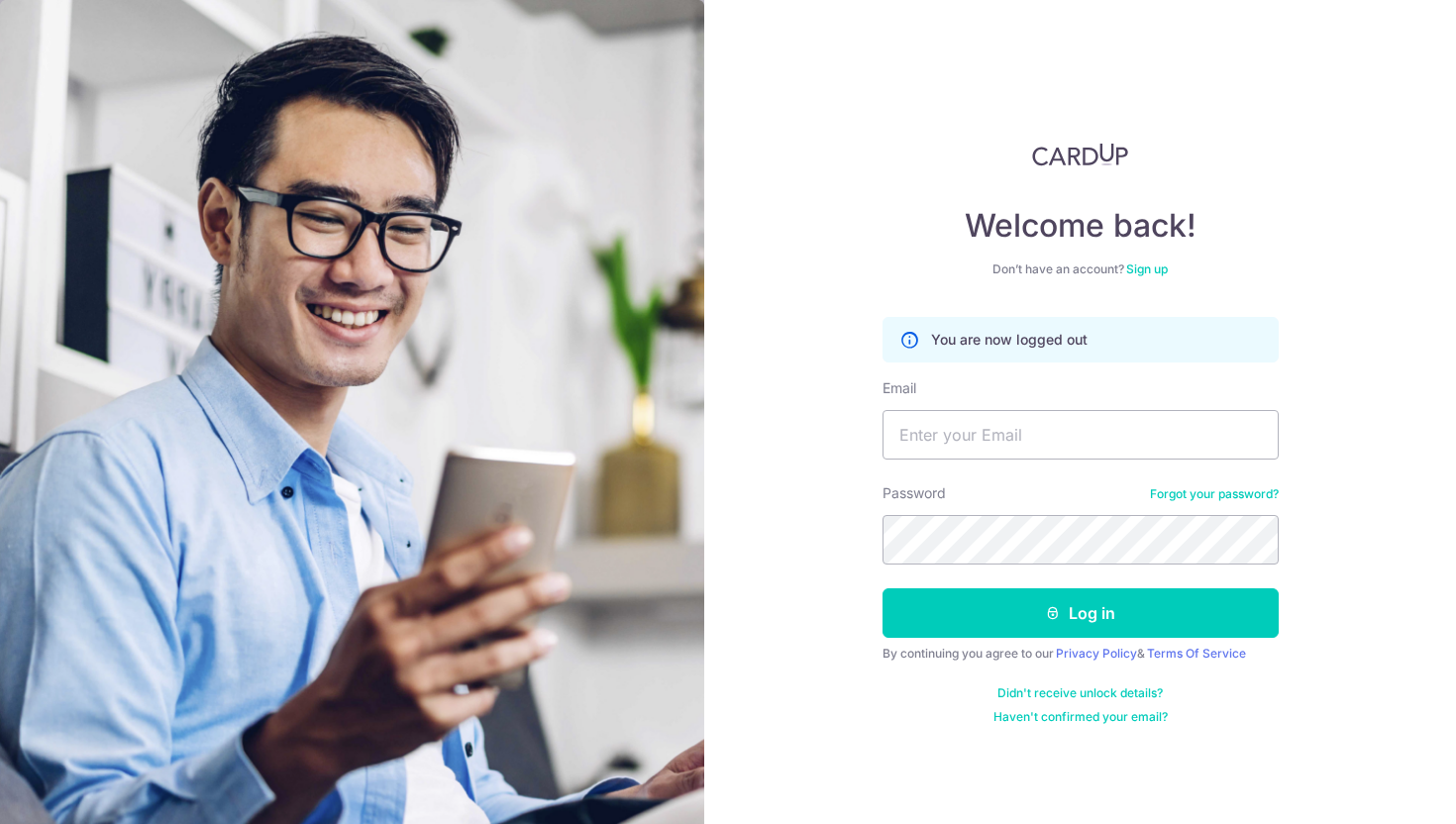 scroll, scrollTop: 0, scrollLeft: 0, axis: both 